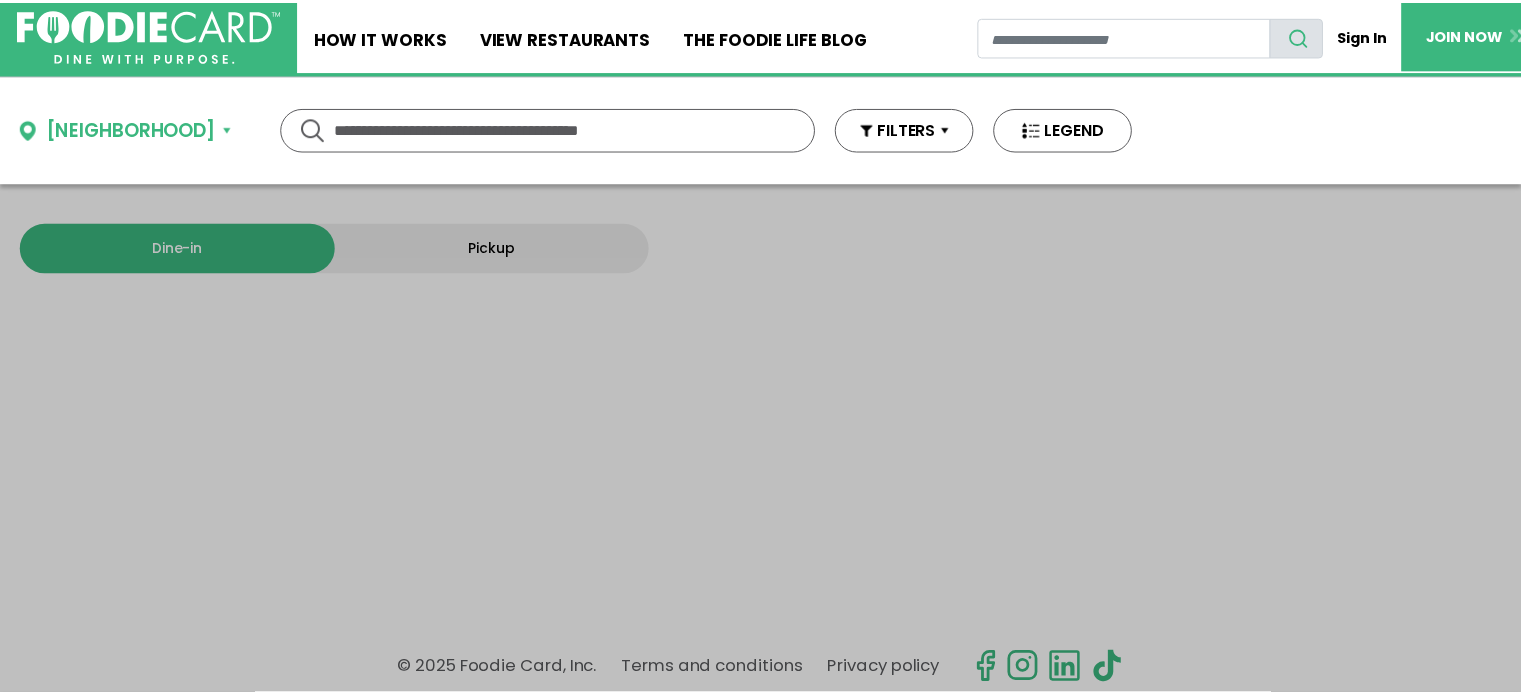 scroll, scrollTop: 0, scrollLeft: 0, axis: both 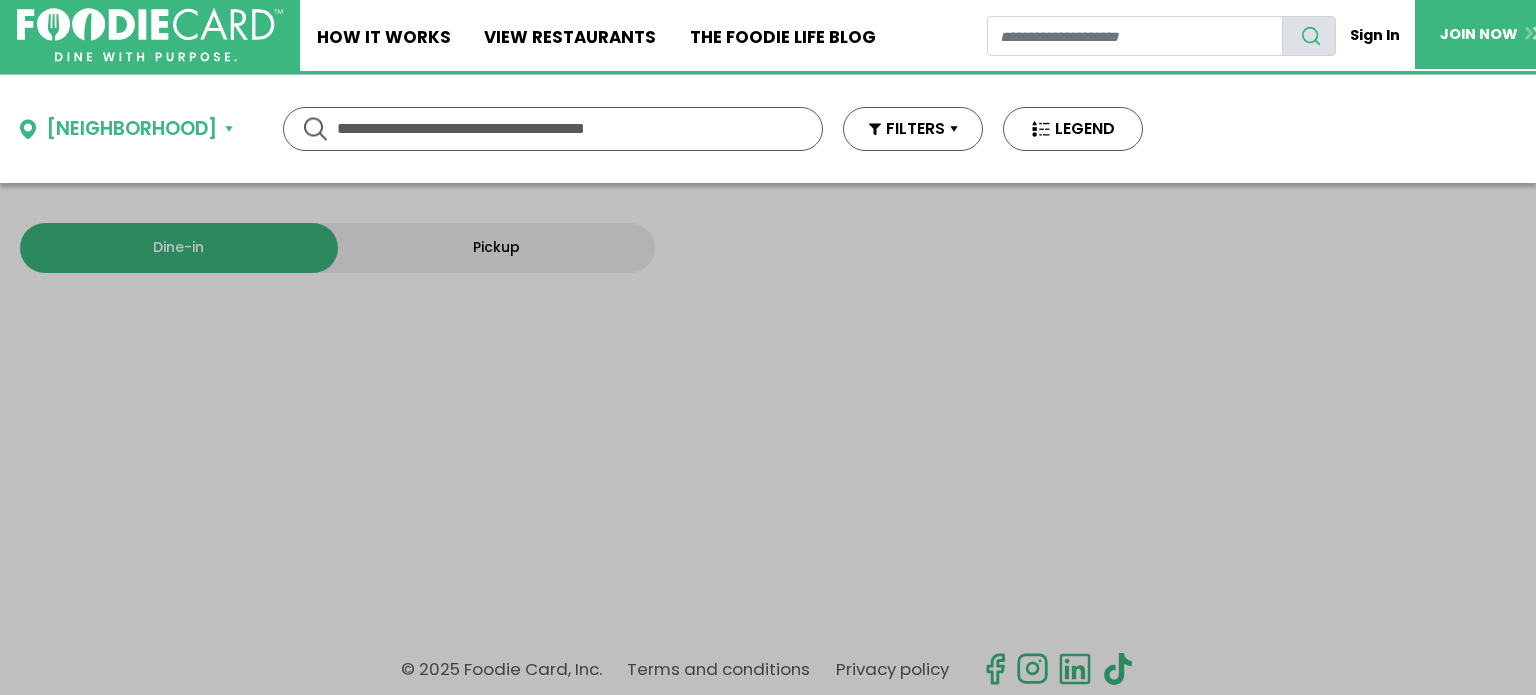 click at bounding box center (553, 129) 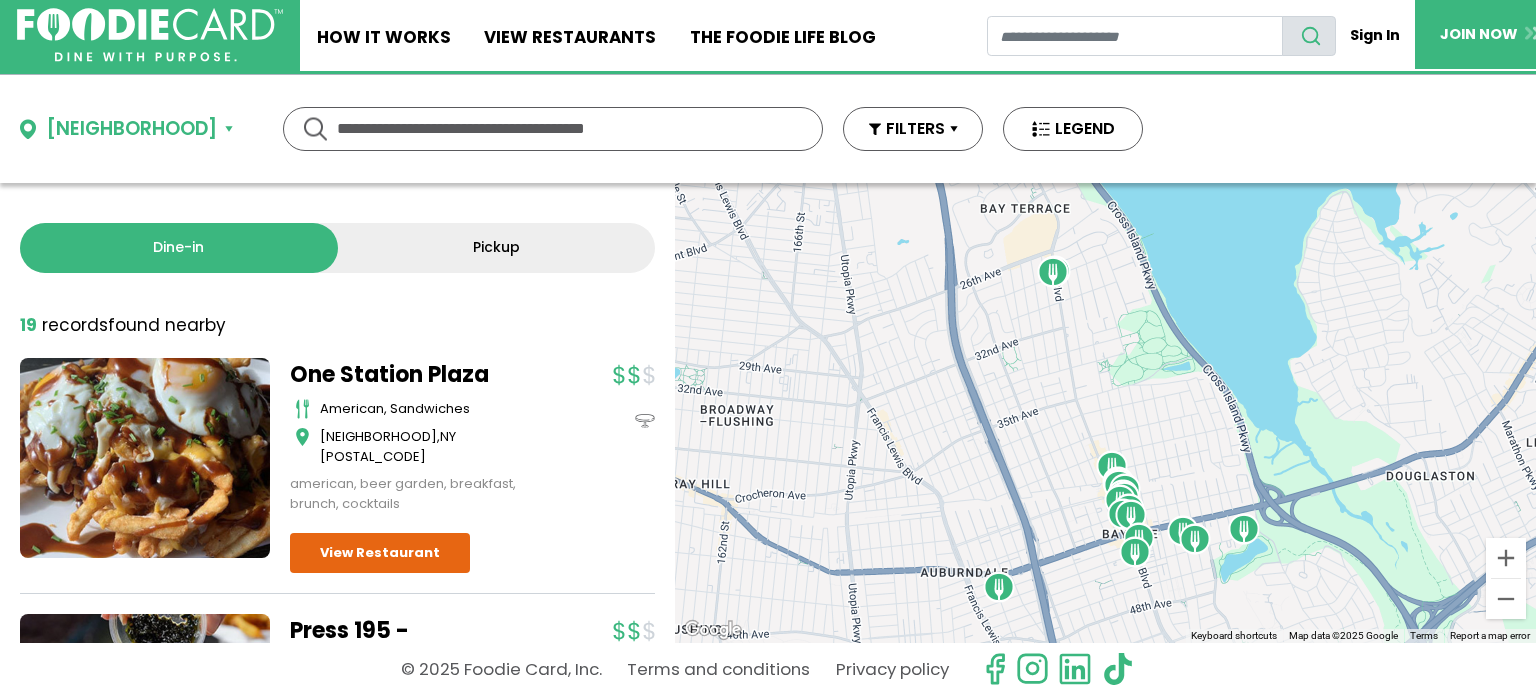 click on "Bayside" at bounding box center (126, 129) 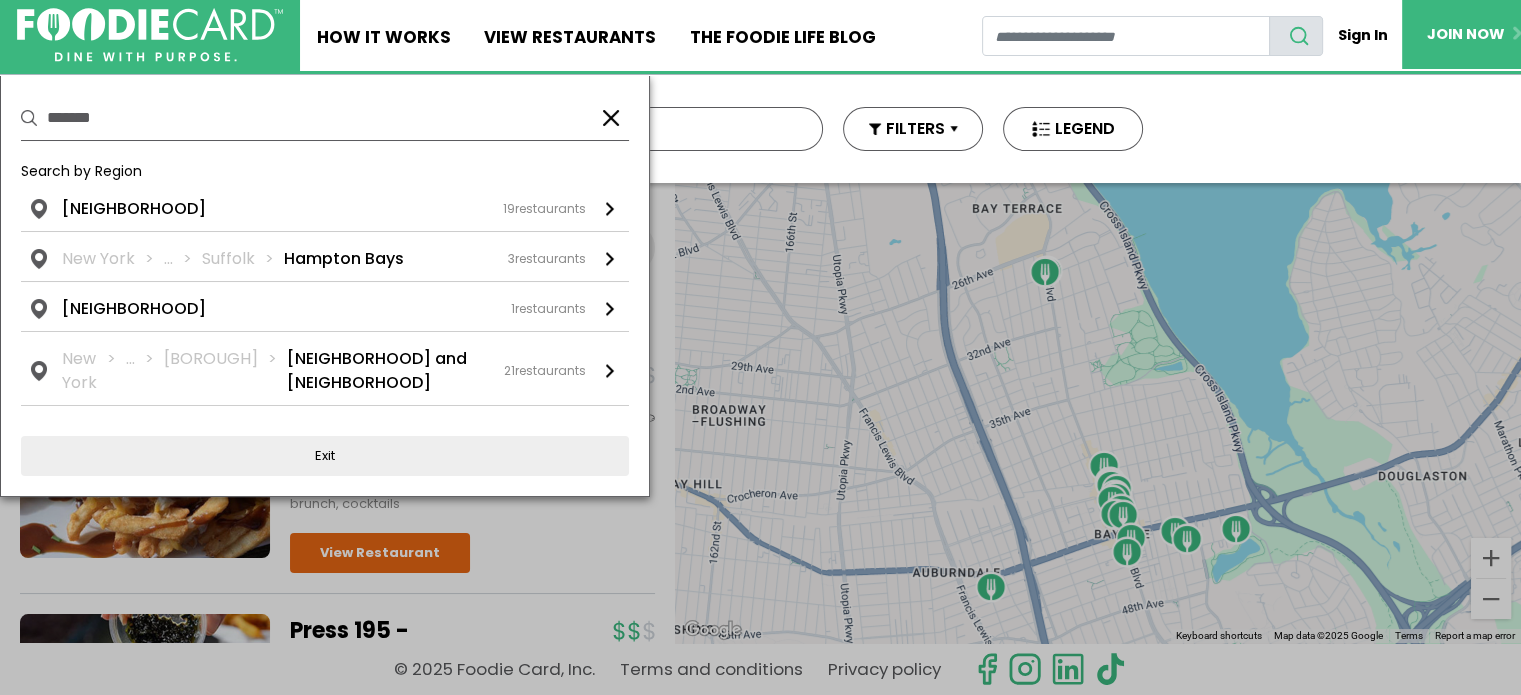 click on "*******" at bounding box center [315, 118] 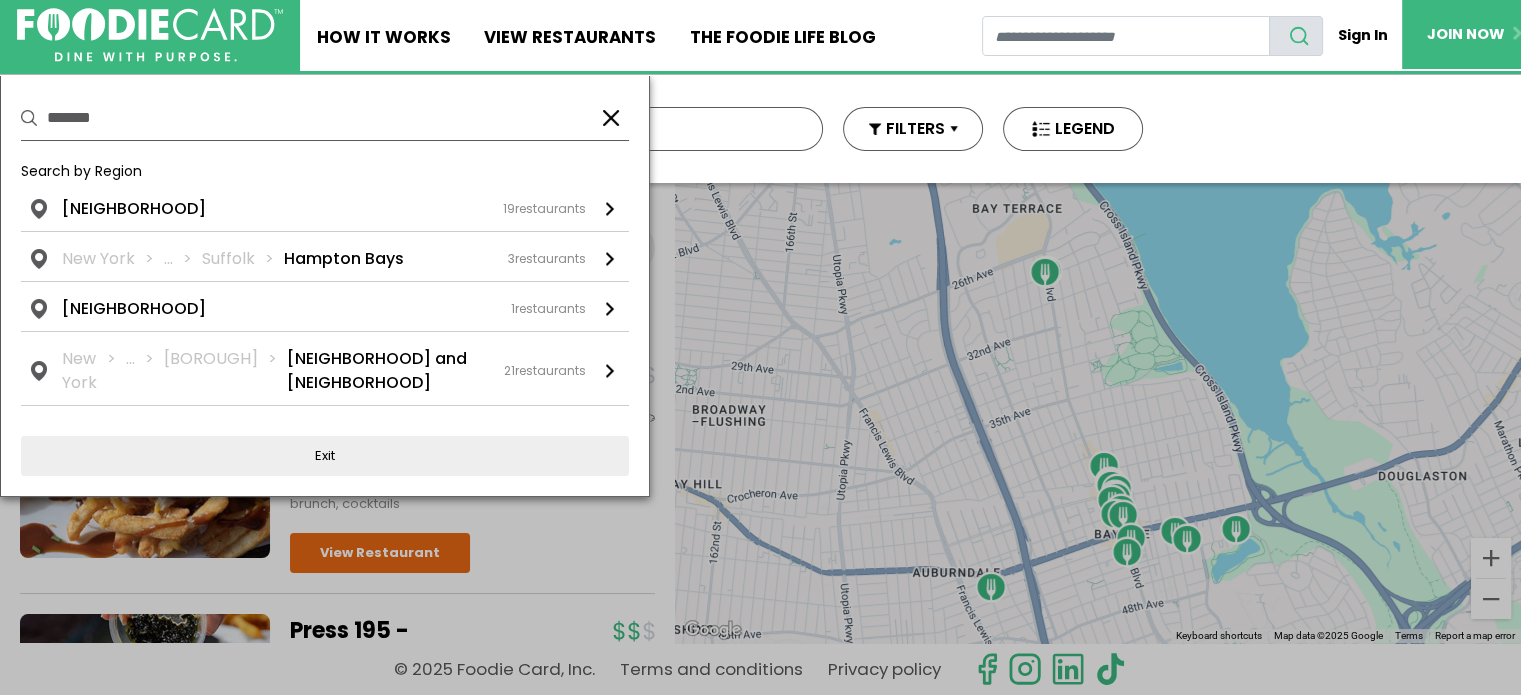 drag, startPoint x: 136, startPoint y: 115, endPoint x: 0, endPoint y: 115, distance: 136 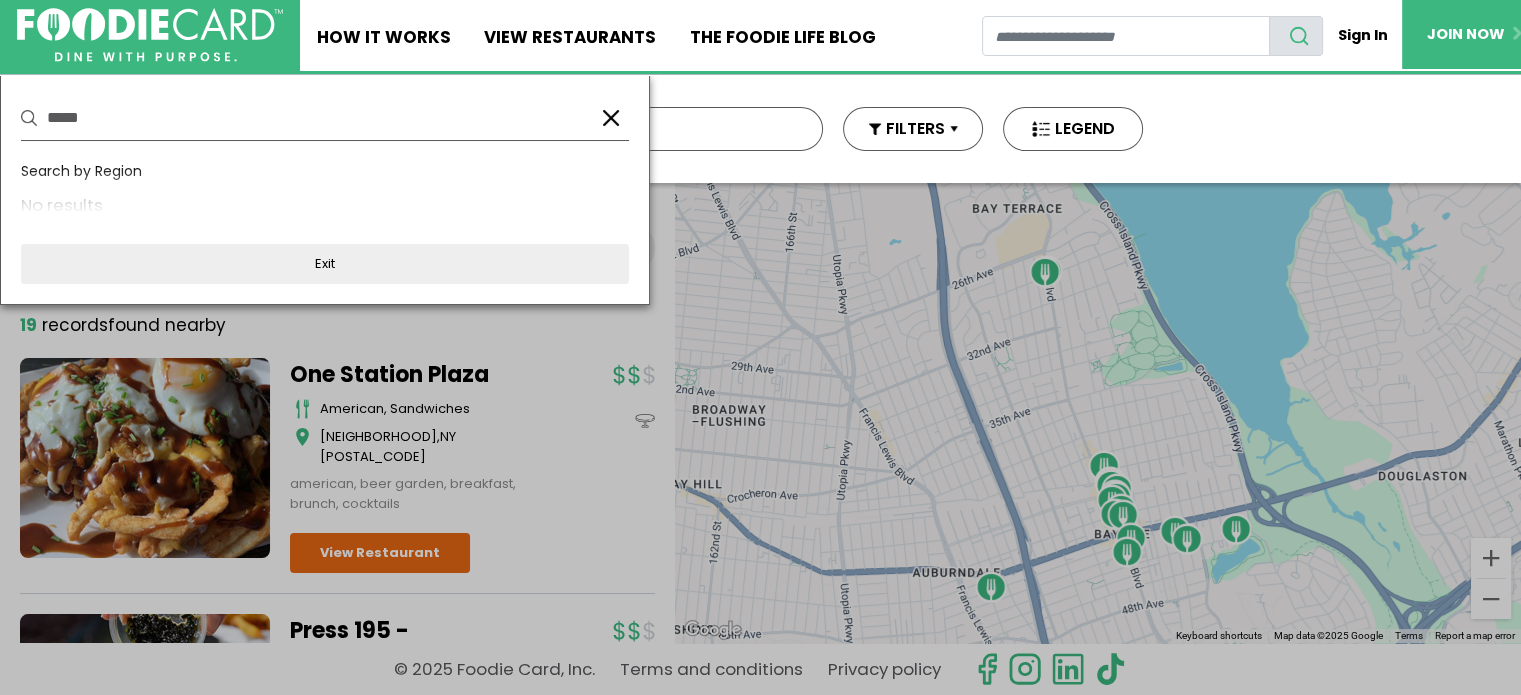 click on "Search by Region" at bounding box center [325, 179] 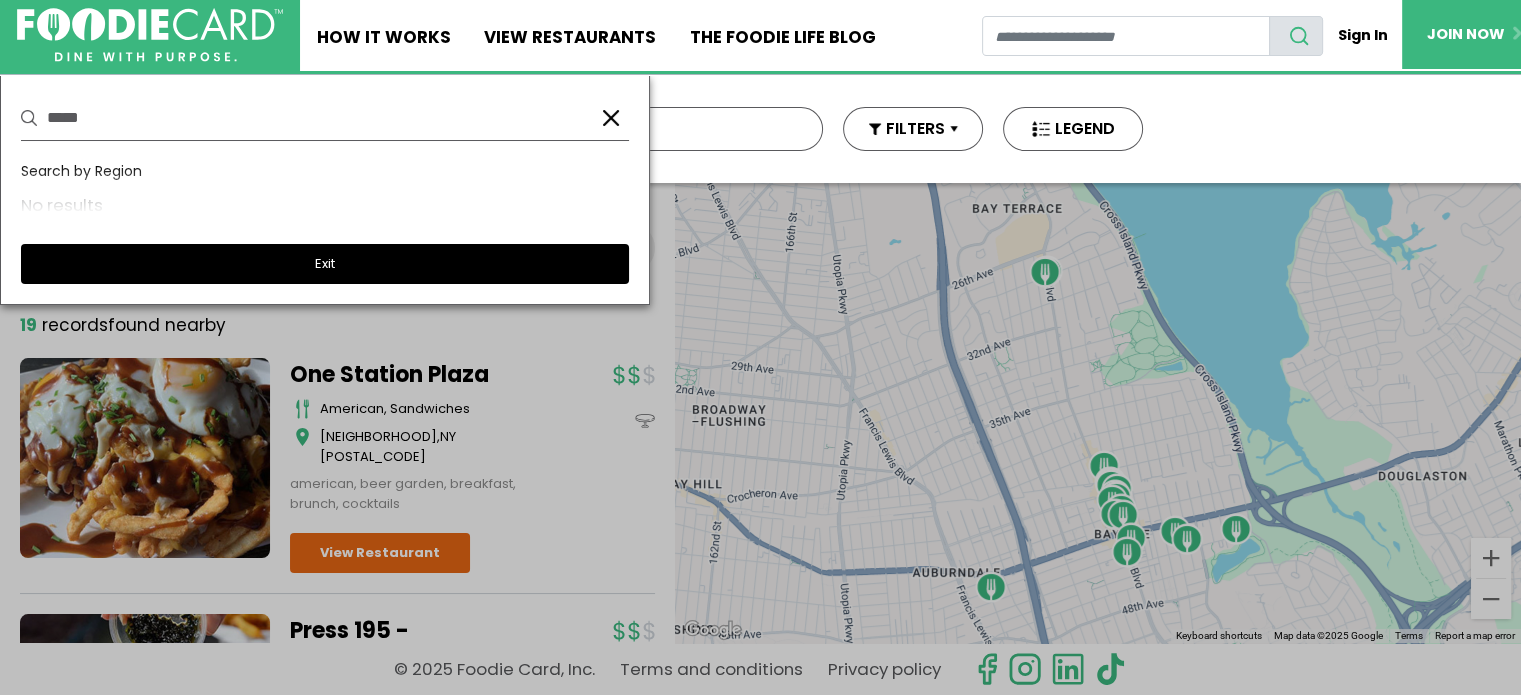 click on "Exit" at bounding box center (325, 264) 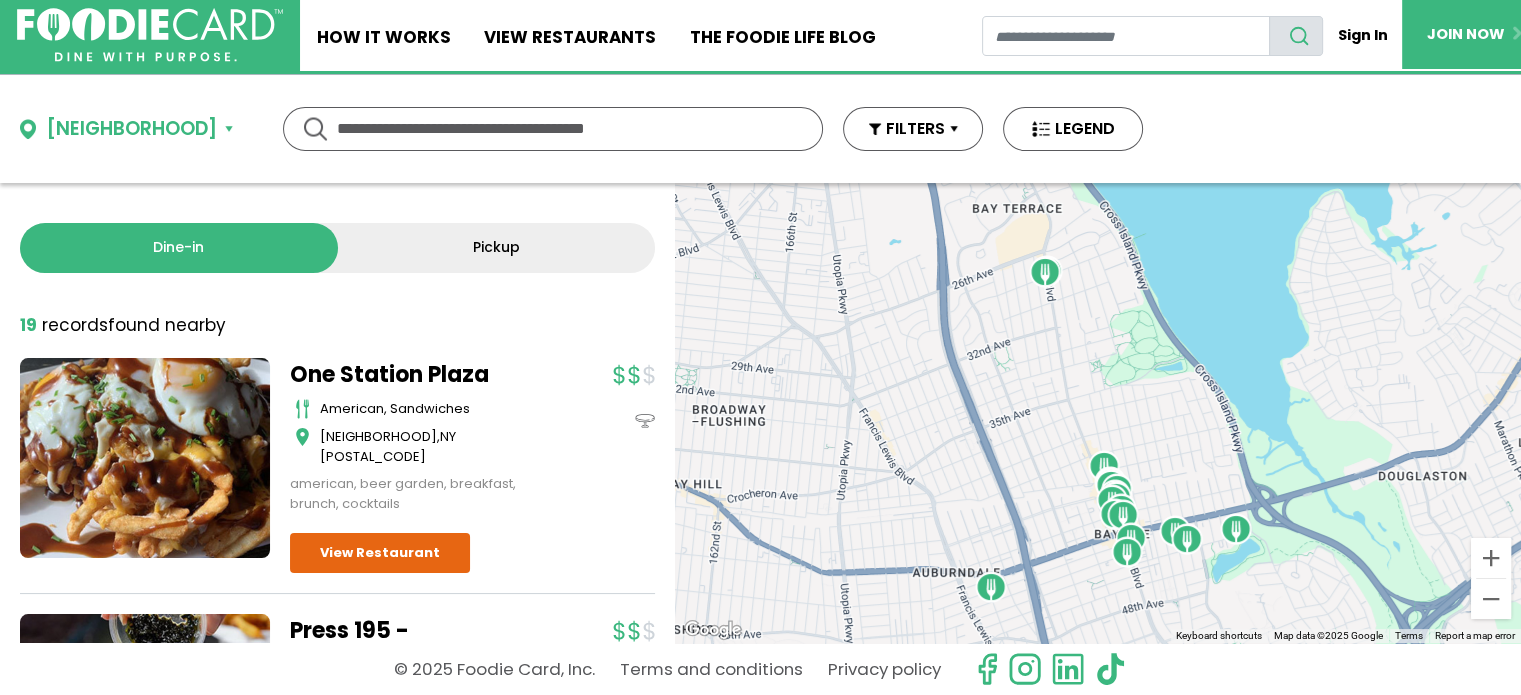 click on "Bayside" at bounding box center [126, 129] 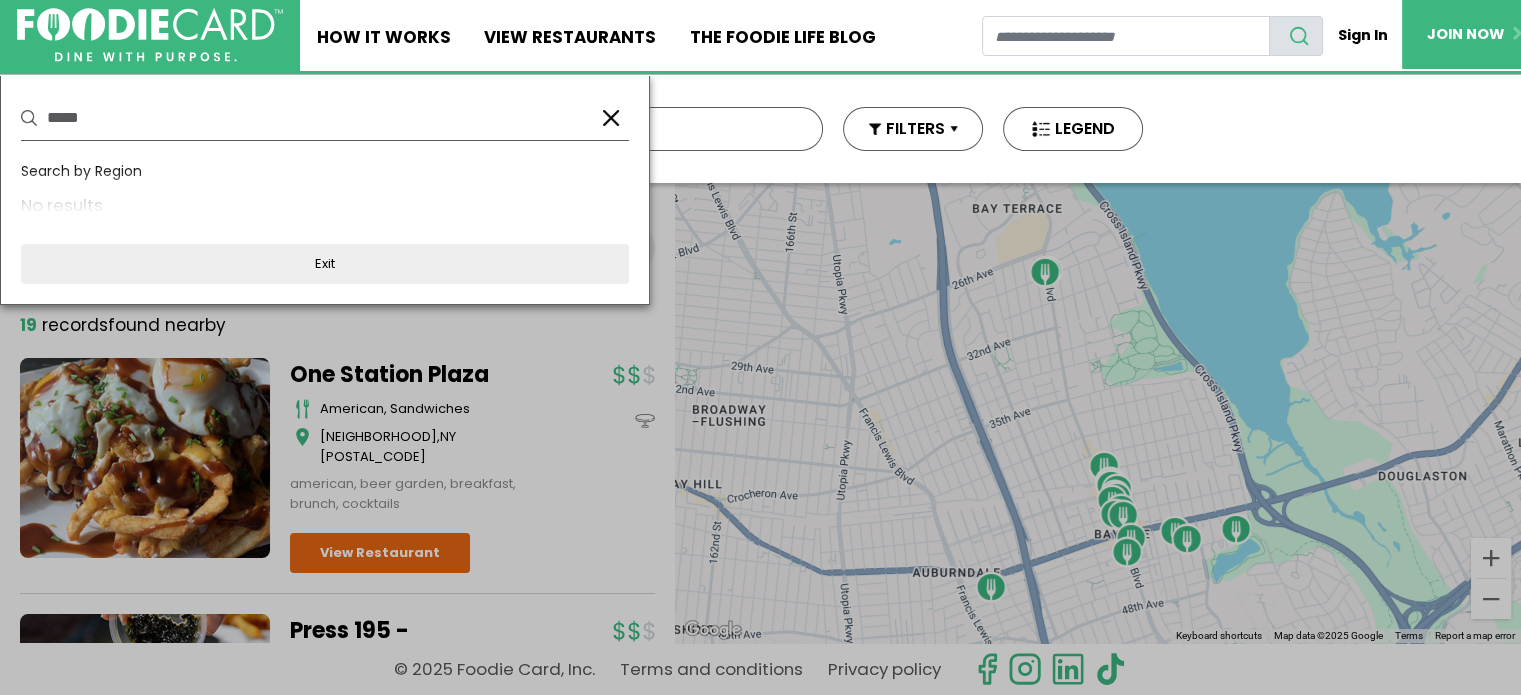 drag, startPoint x: 129, startPoint y: 115, endPoint x: 0, endPoint y: 127, distance: 129.55693 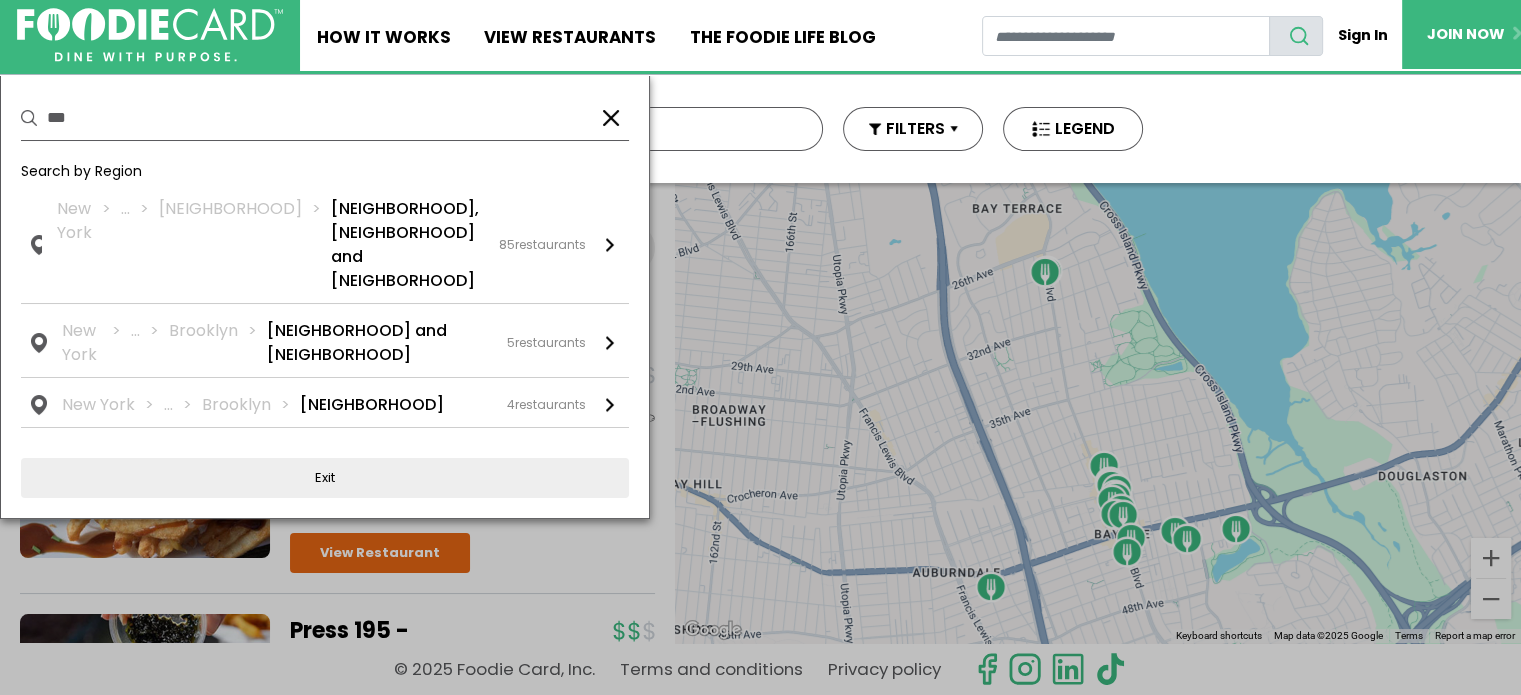drag, startPoint x: 152, startPoint y: 121, endPoint x: 0, endPoint y: 120, distance: 152.0033 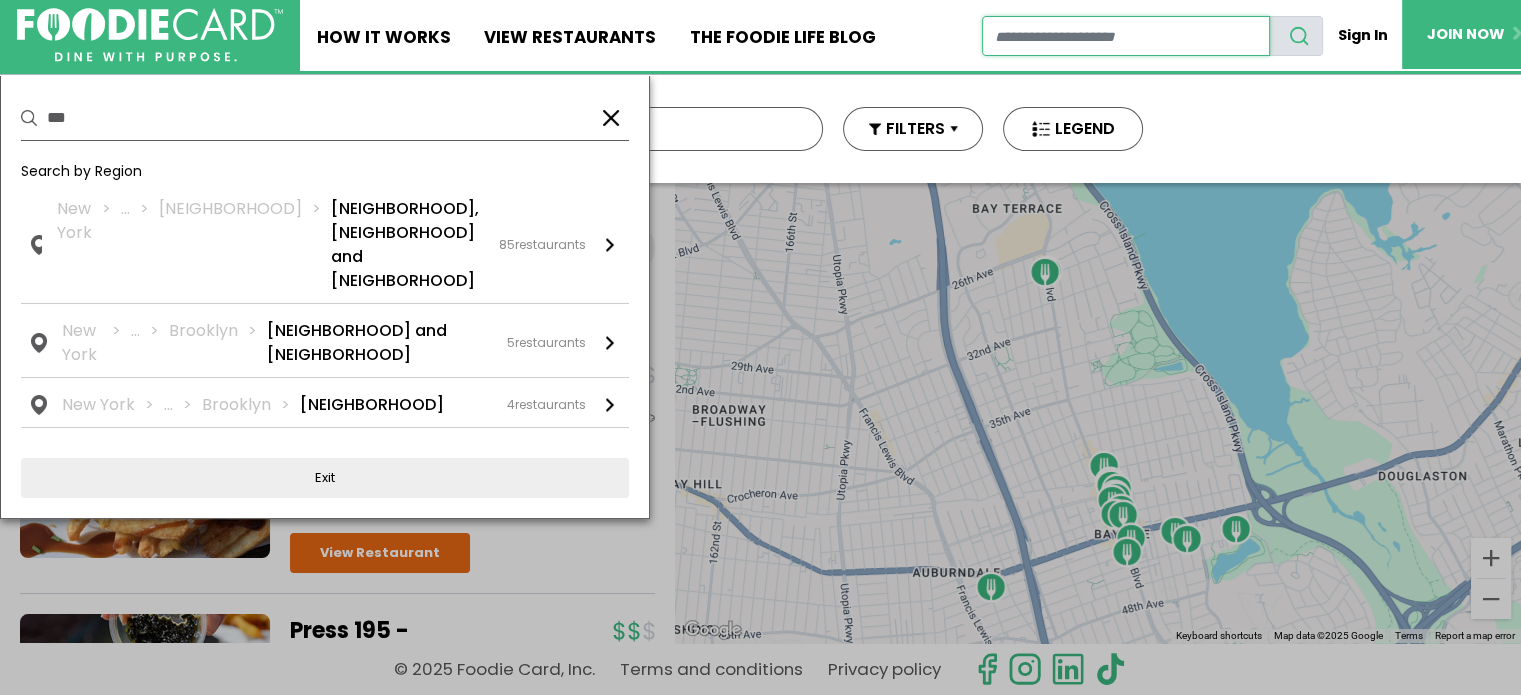 click at bounding box center (1126, 36) 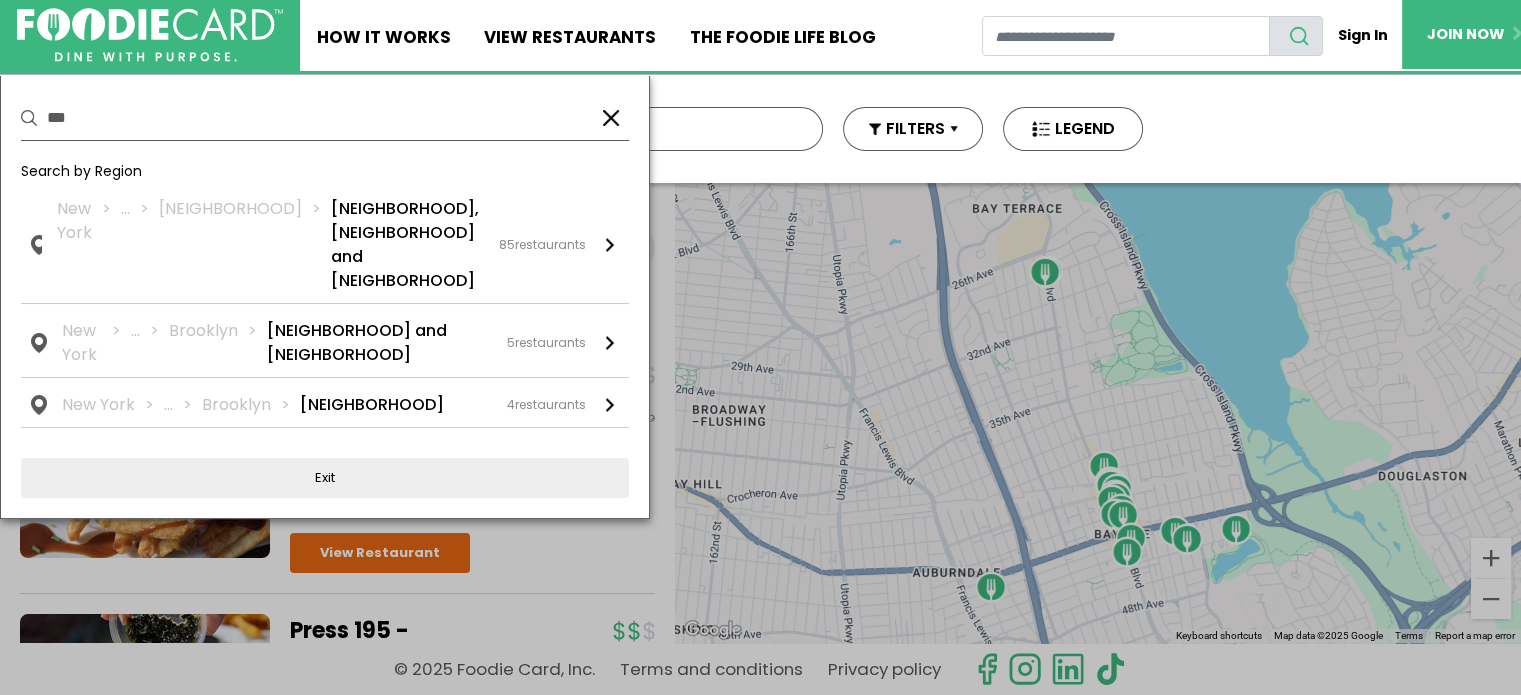 click at bounding box center (611, 118) 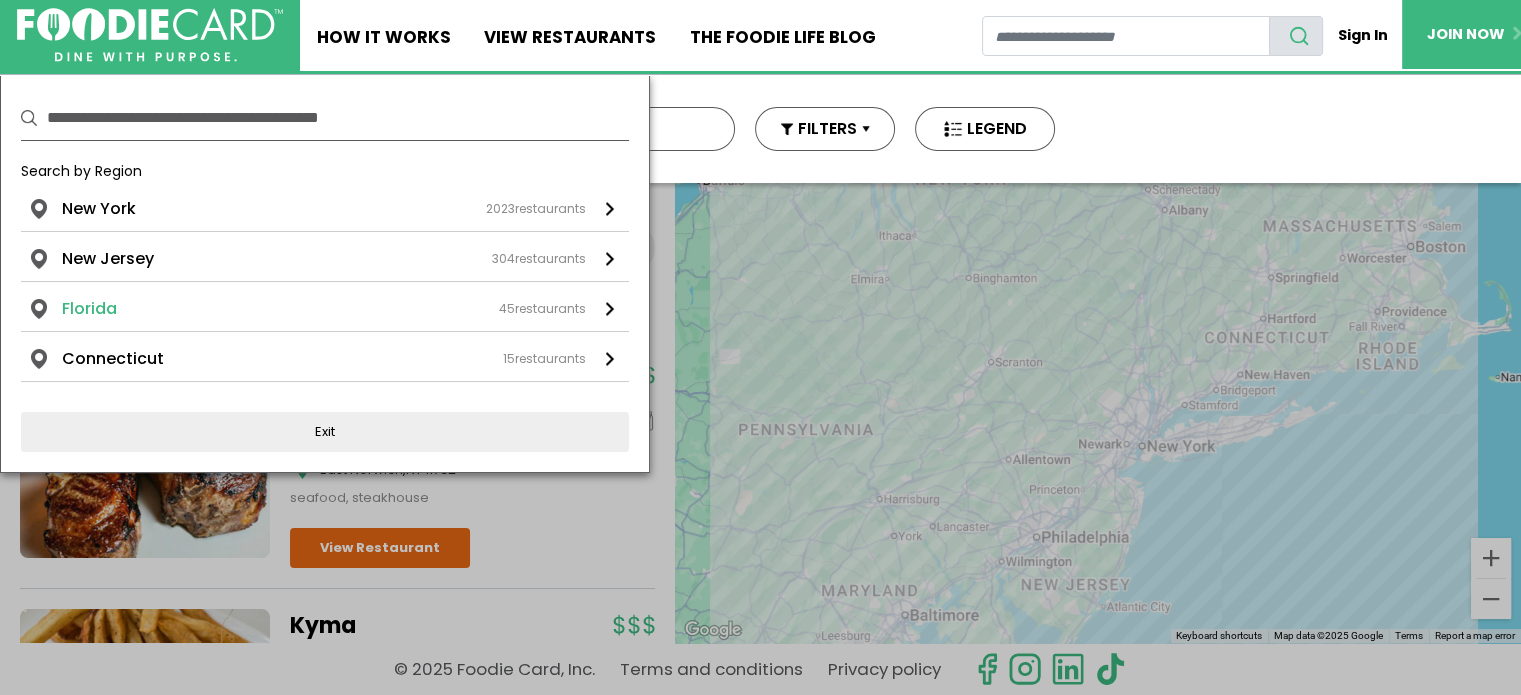 click on "Florida" at bounding box center (99, 209) 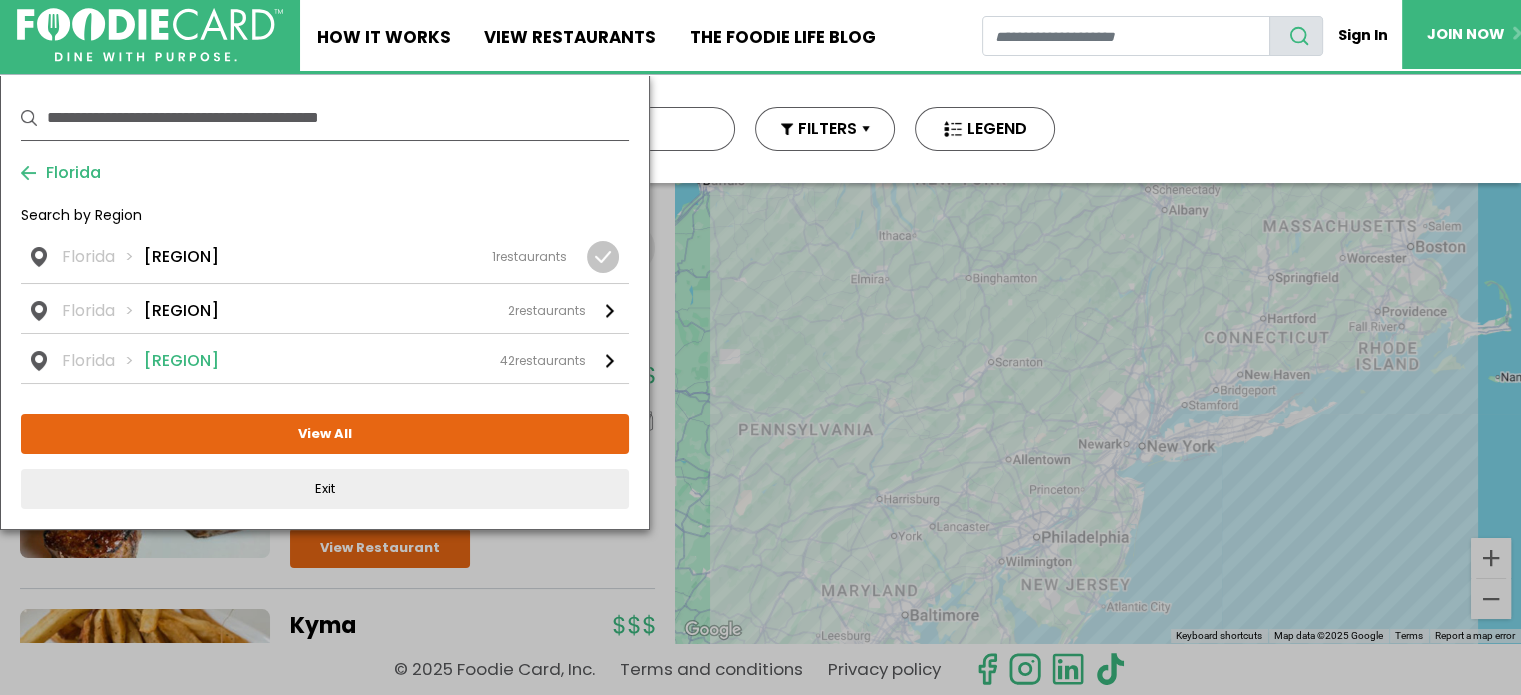 click on "South [REGION]" at bounding box center (0, 0) 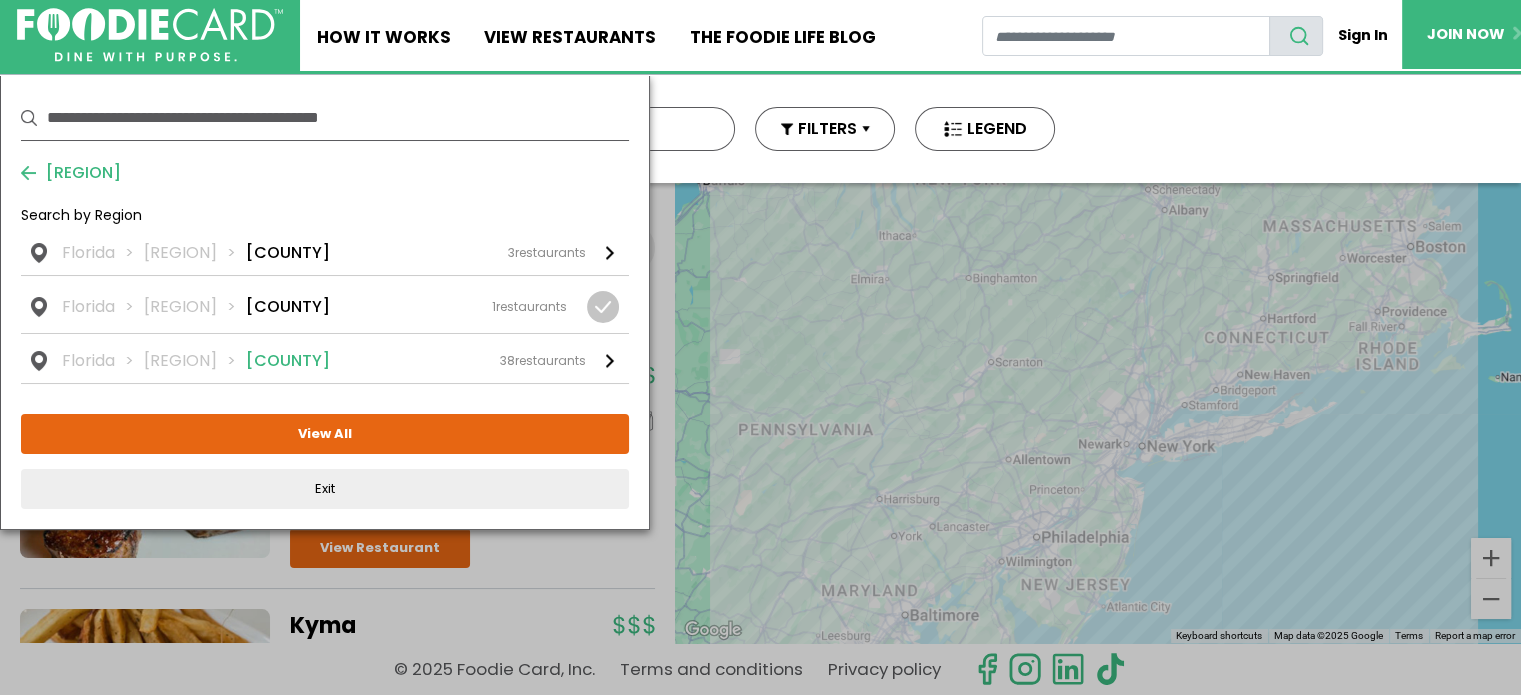 click on "Palm Beach" at bounding box center (288, 253) 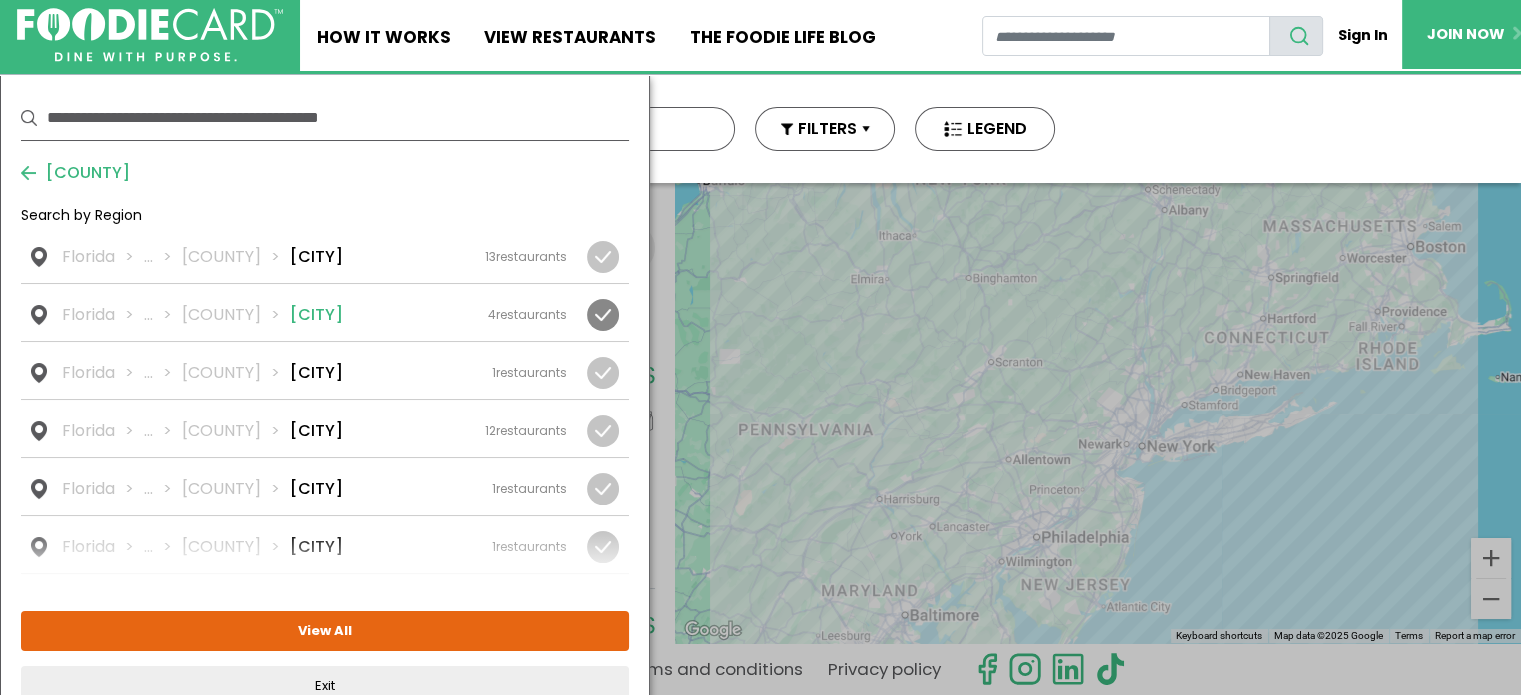 click on "Boynton Beach" at bounding box center [0, 0] 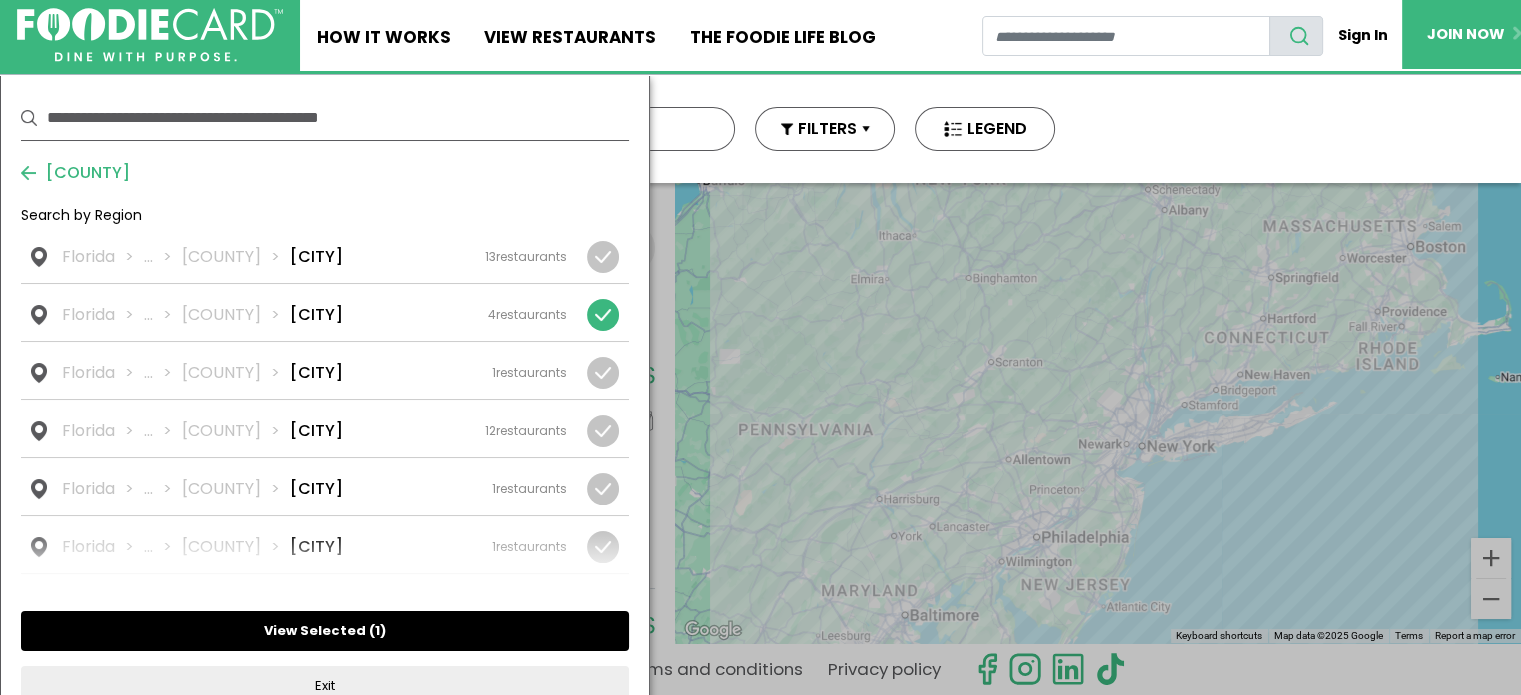 click on "View Selected ( 1 )" at bounding box center (0, 0) 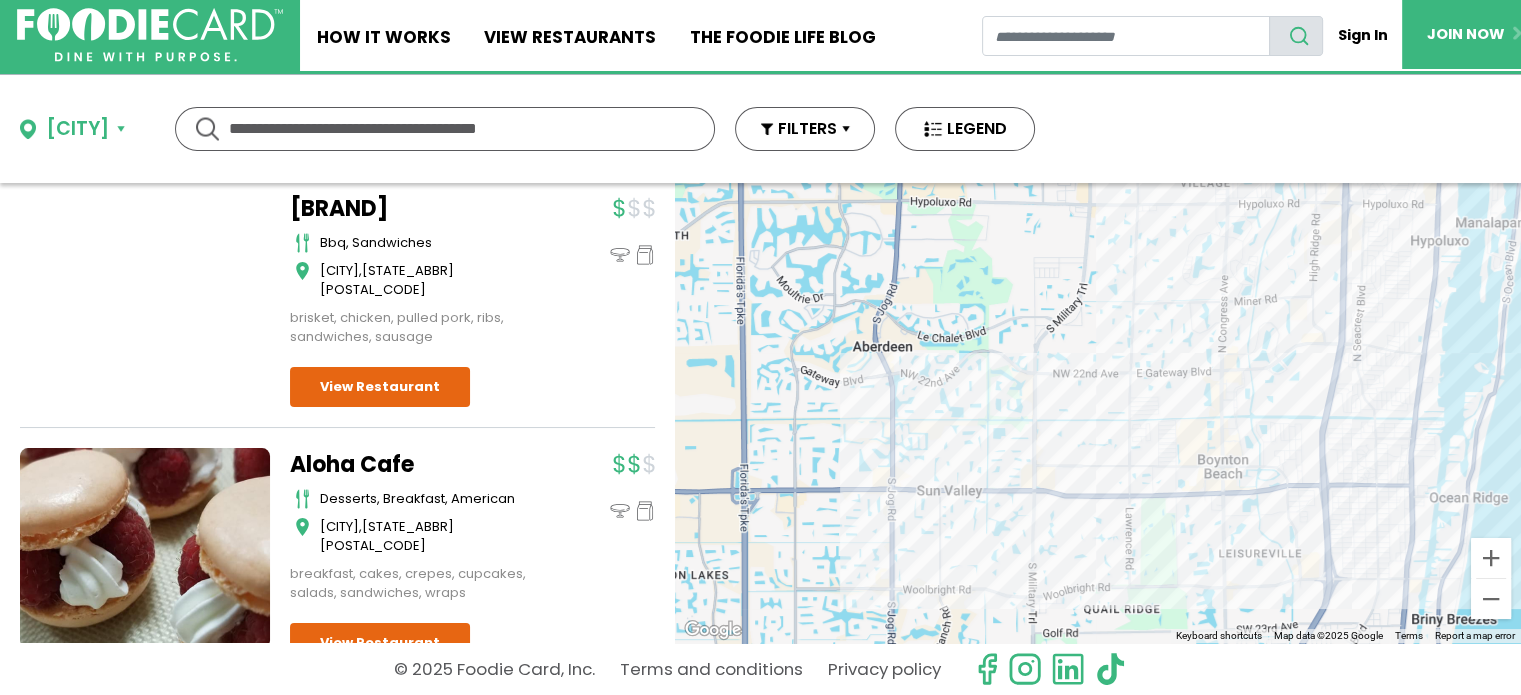 scroll, scrollTop: 695, scrollLeft: 0, axis: vertical 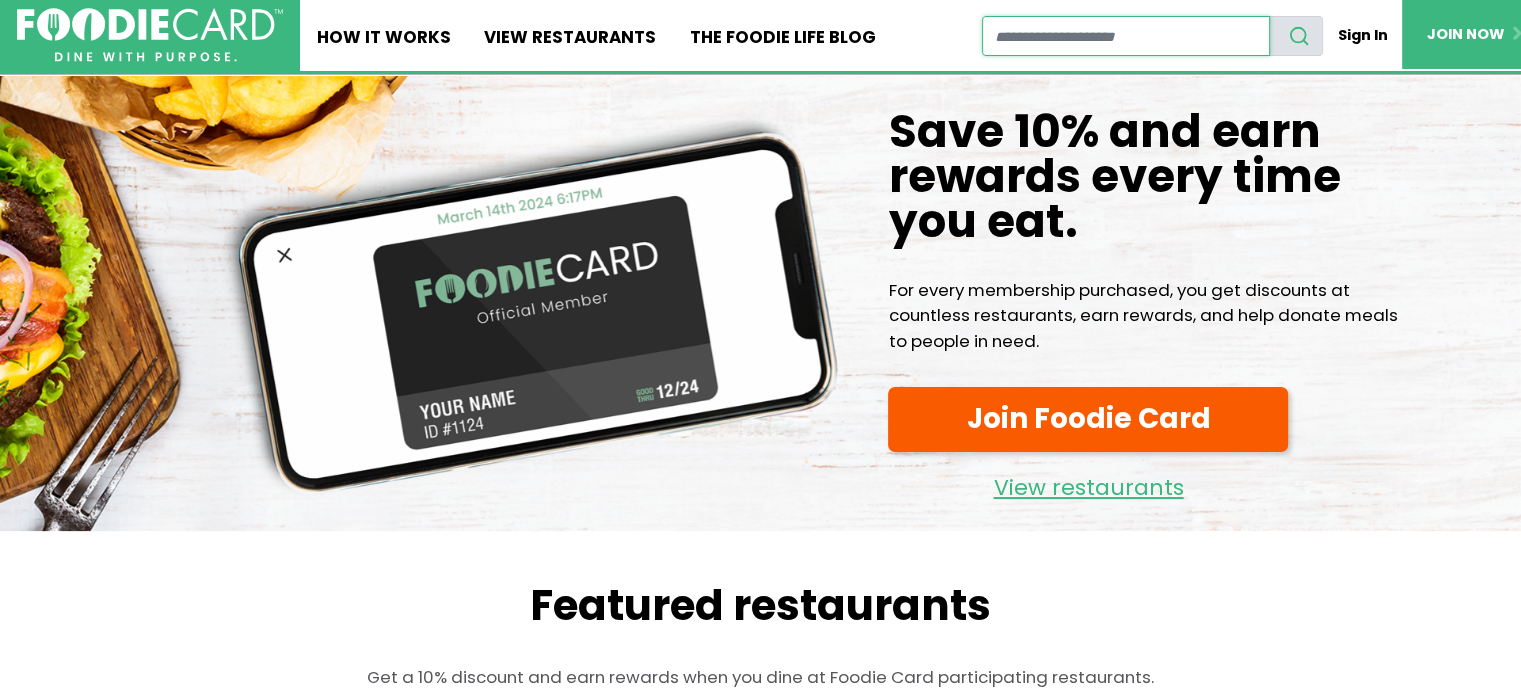 click at bounding box center (1126, 36) 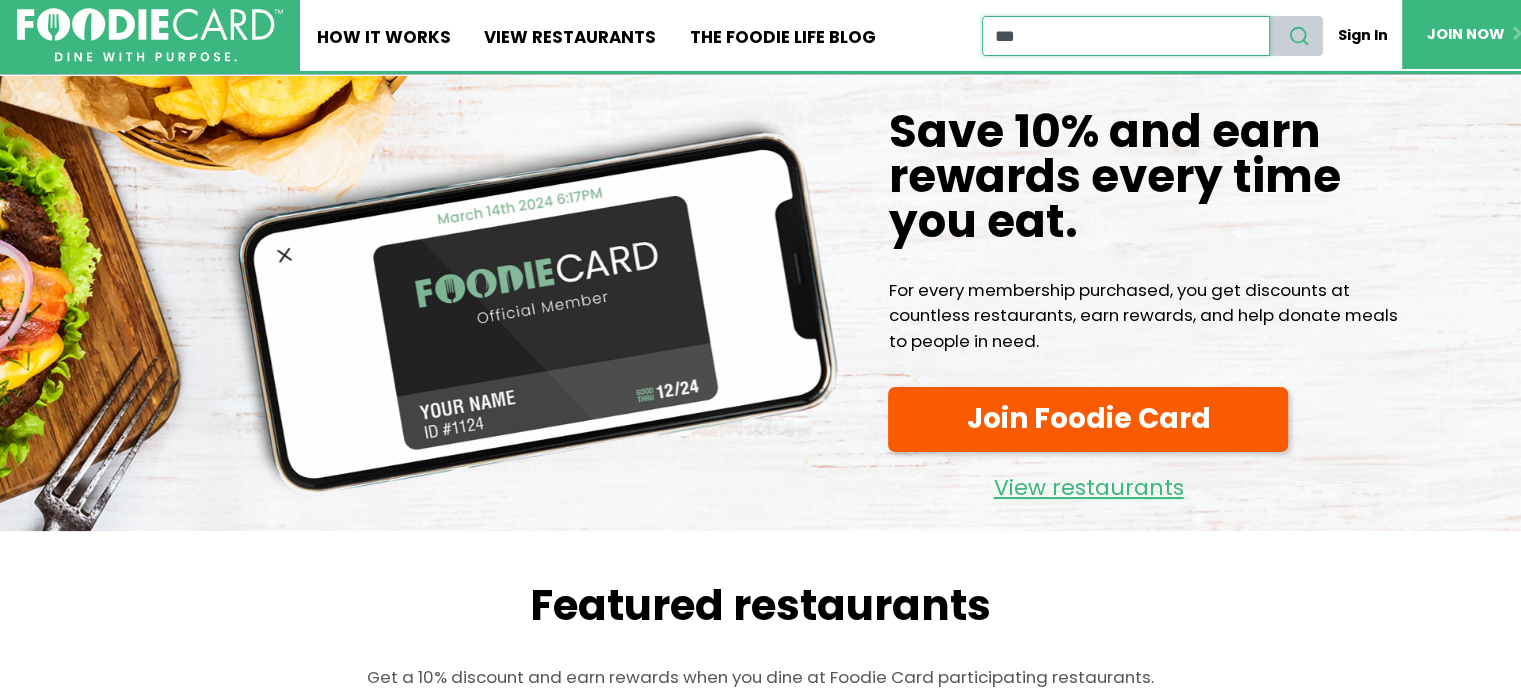 type on "***" 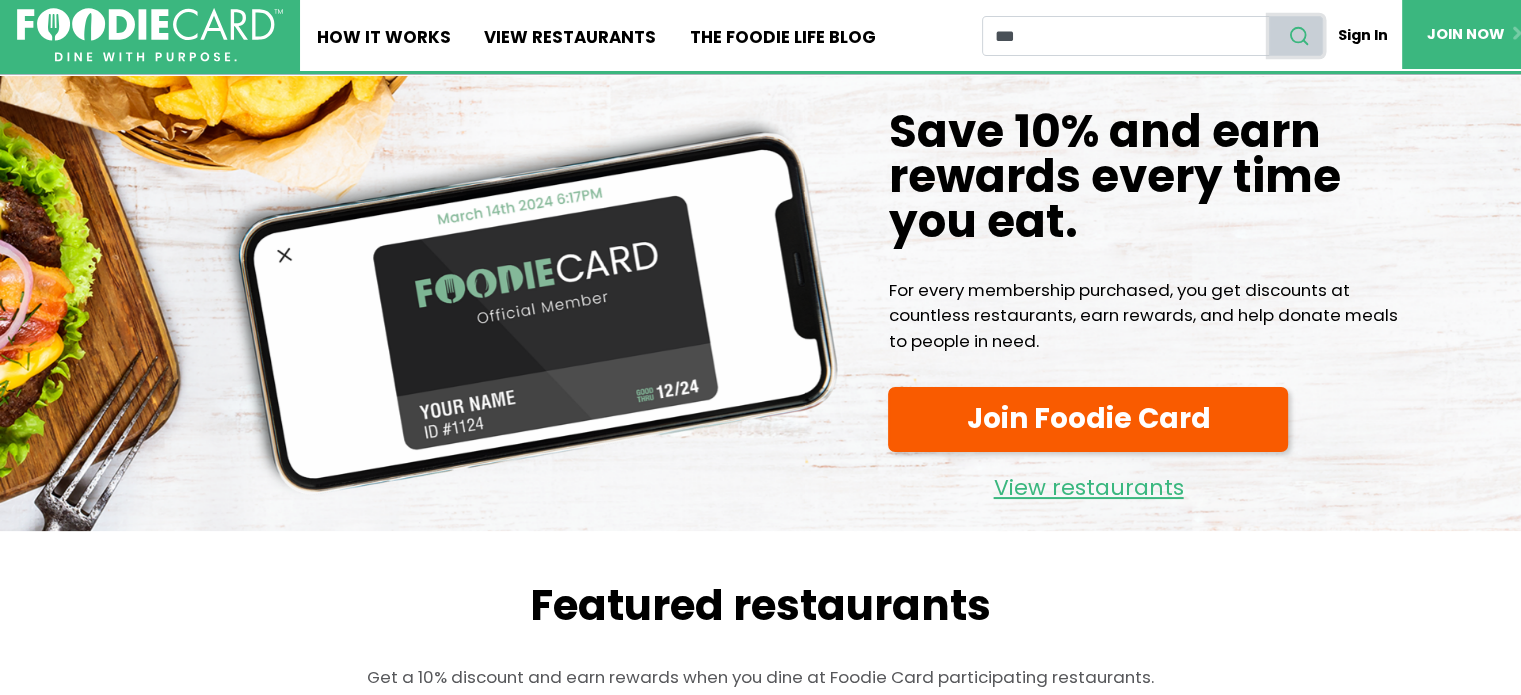 click at bounding box center (1299, 36) 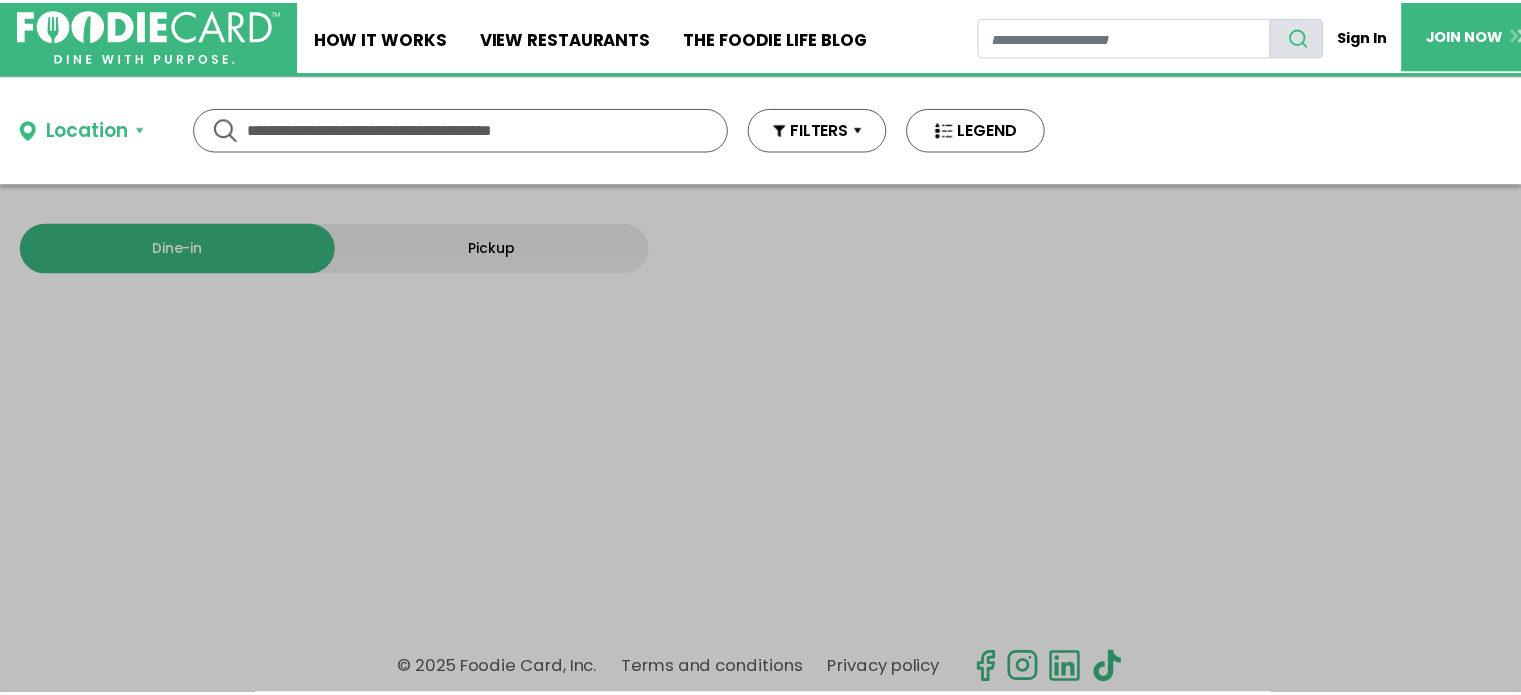 scroll, scrollTop: 0, scrollLeft: 0, axis: both 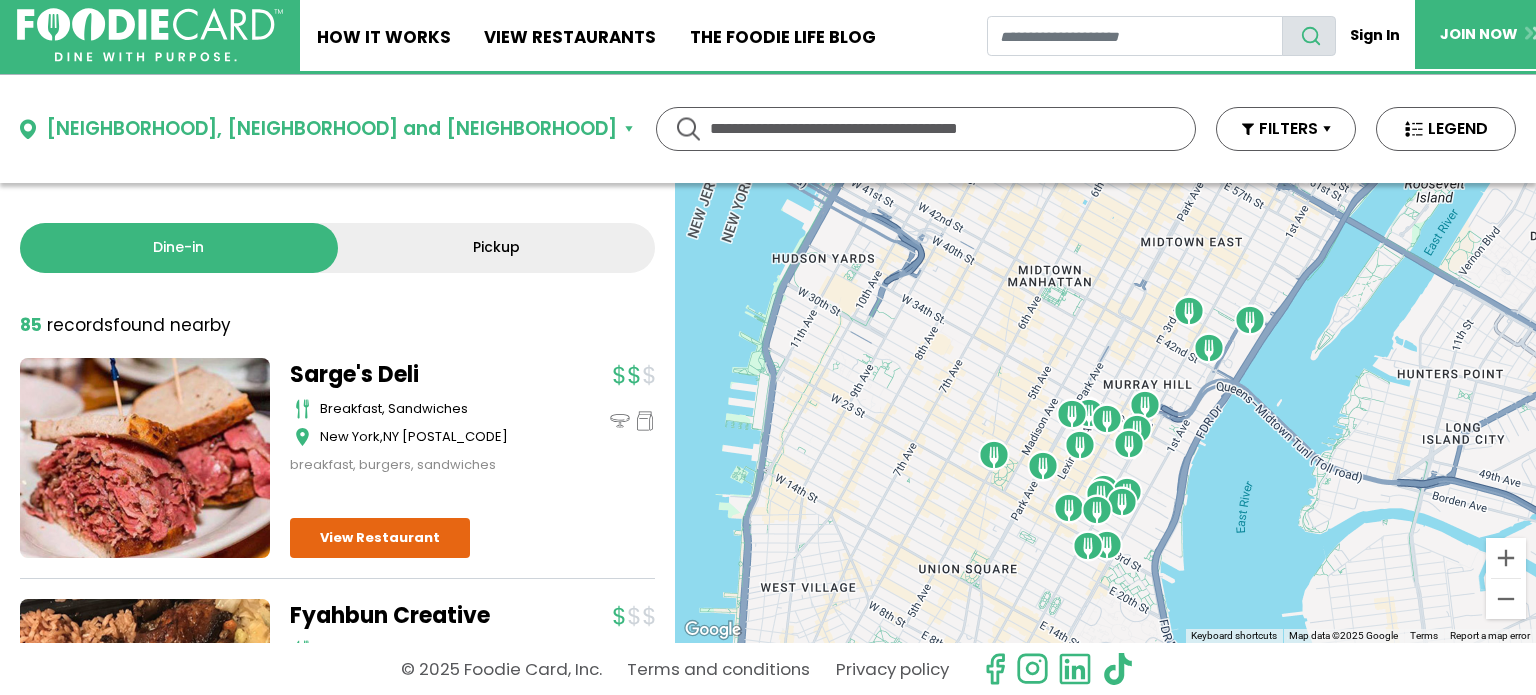 click at bounding box center [926, 129] 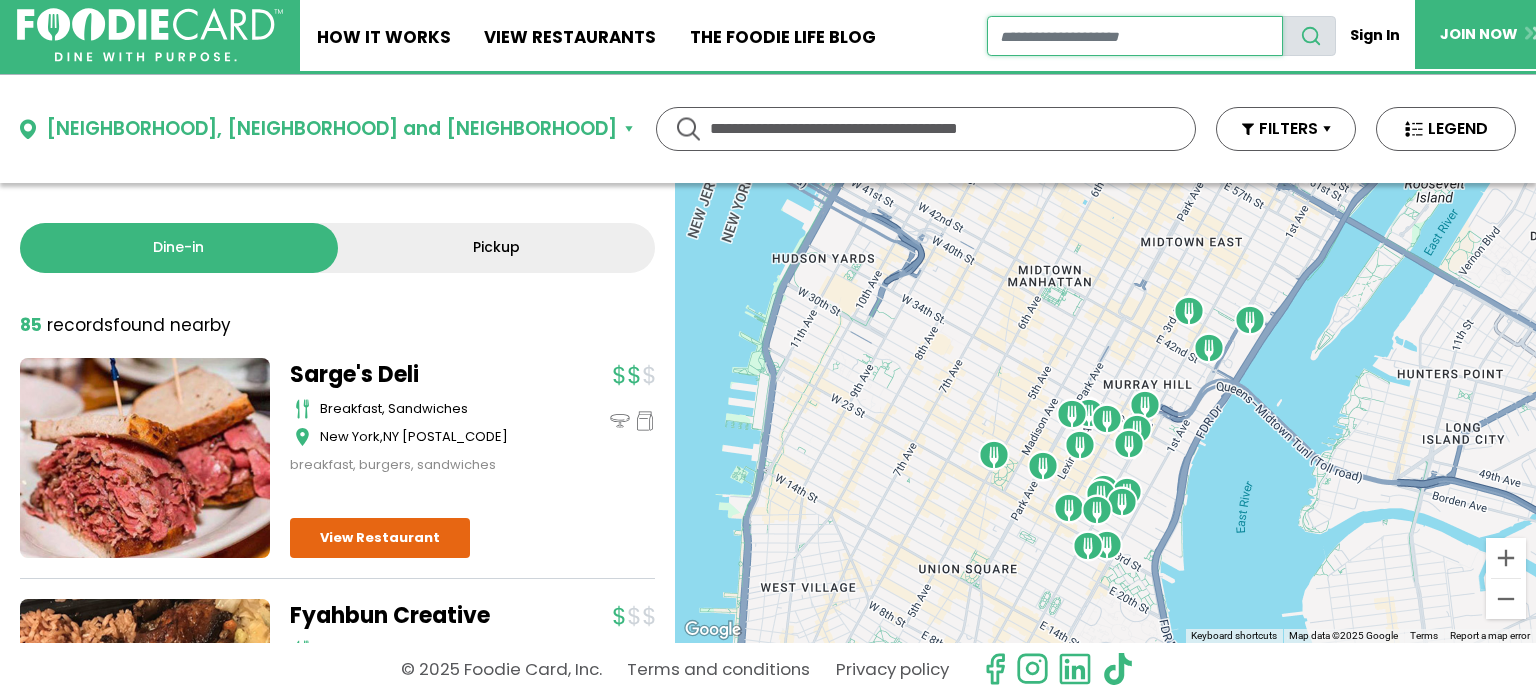 click at bounding box center (1135, 36) 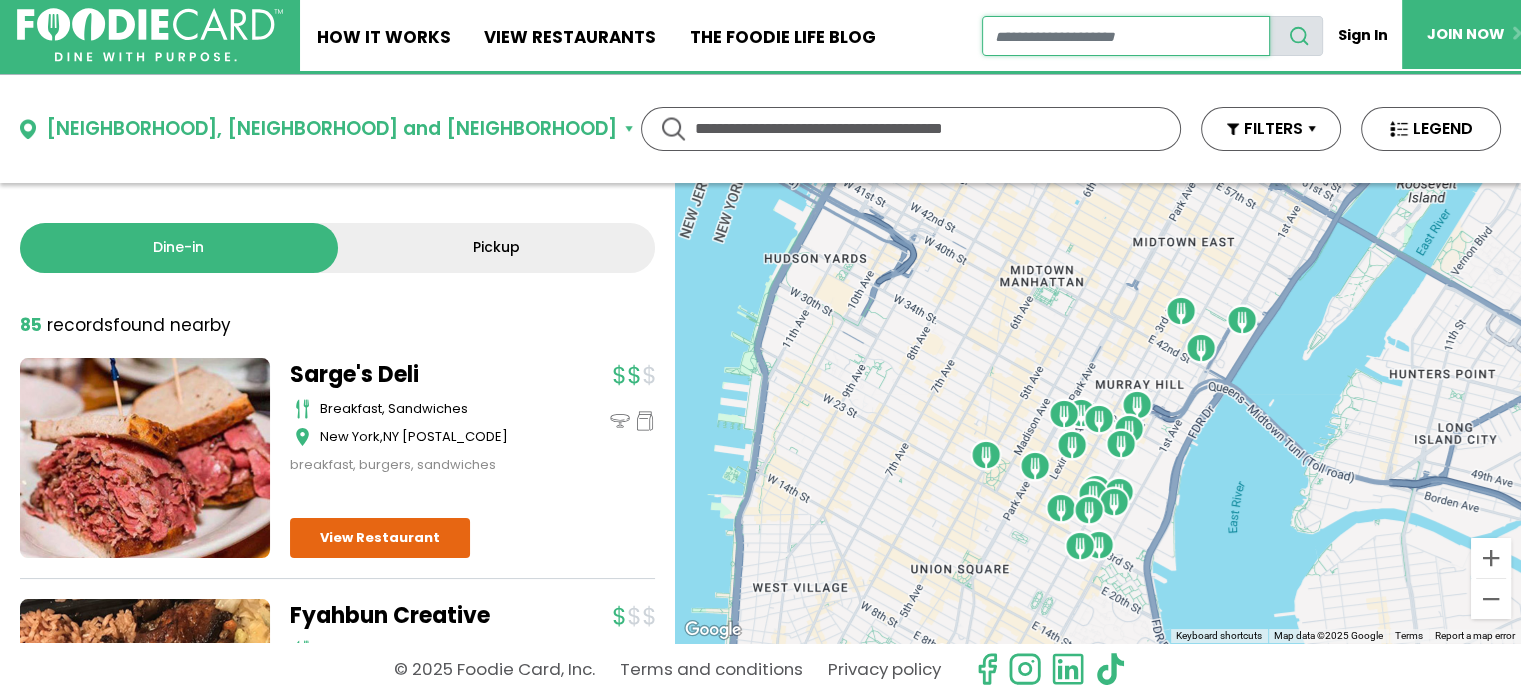 type on "***" 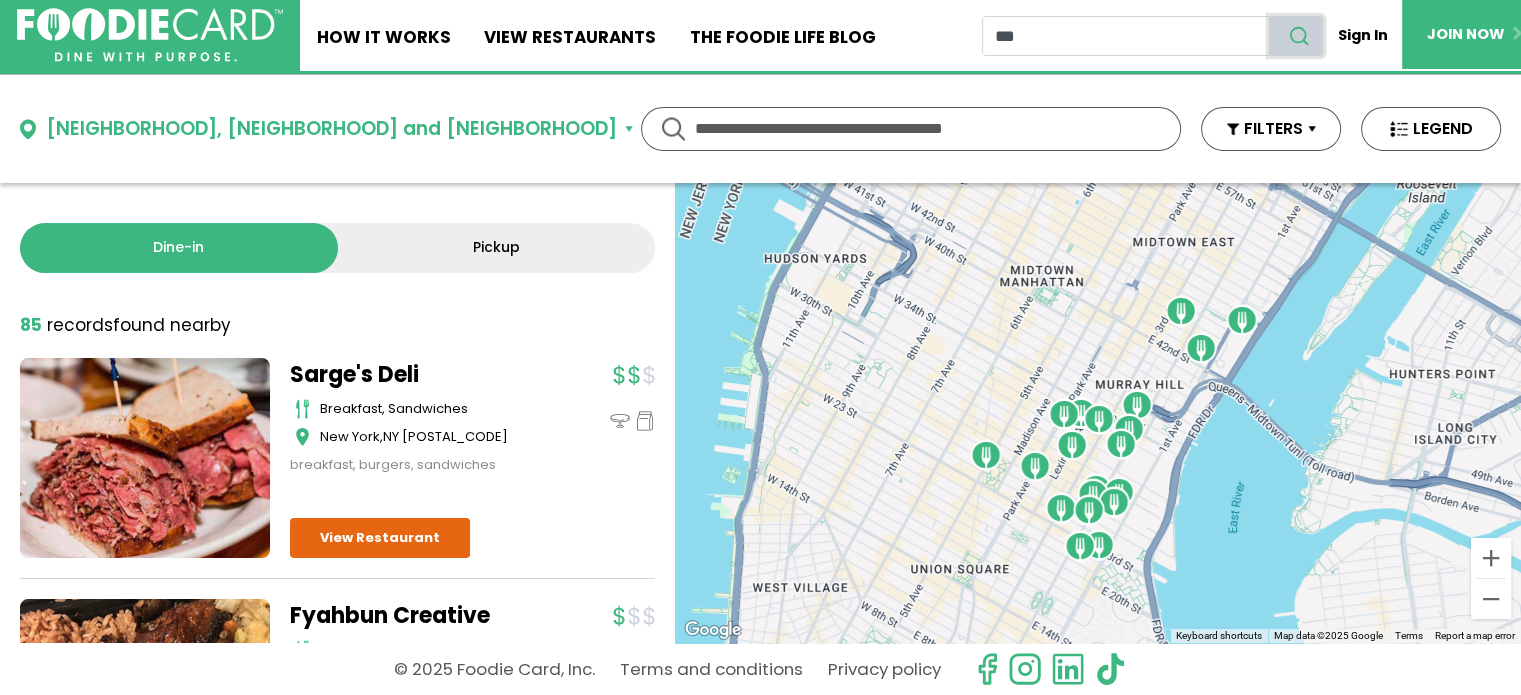 click at bounding box center [1299, 36] 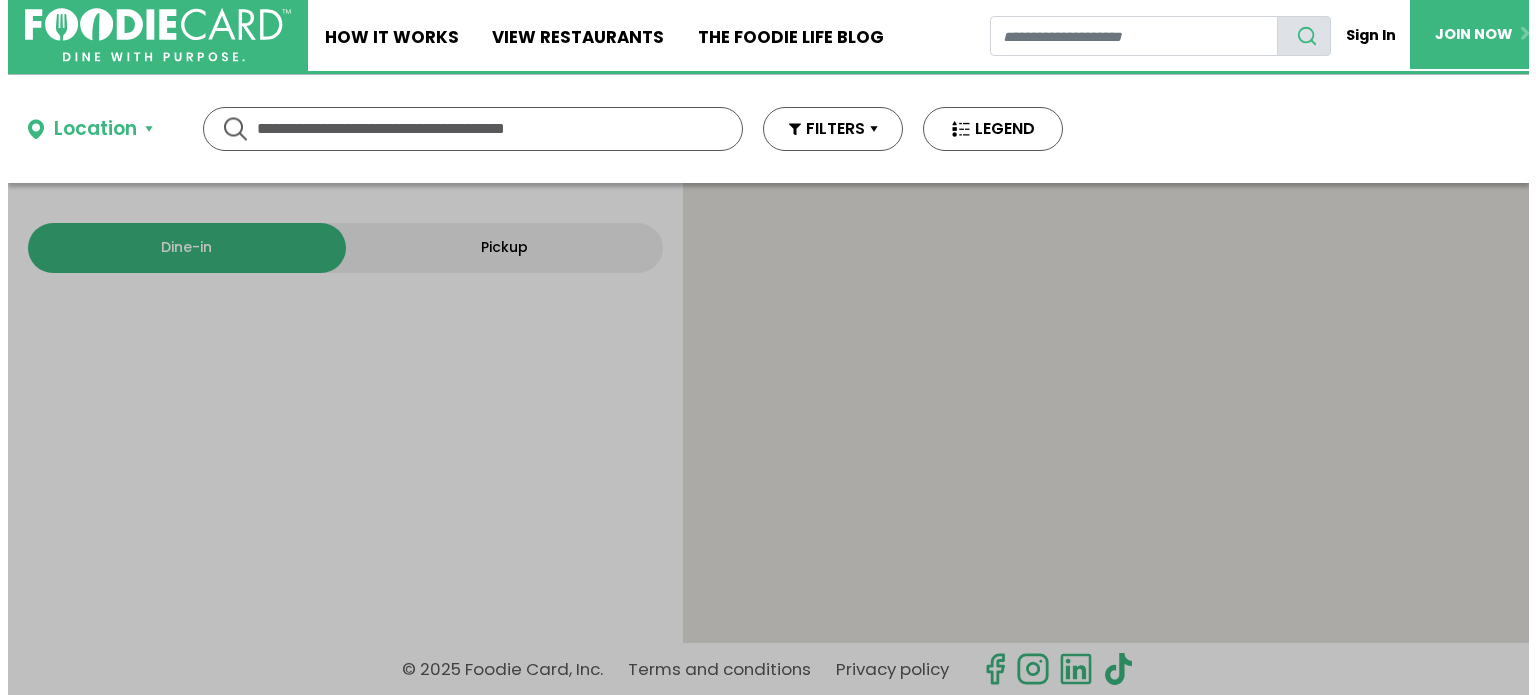 scroll, scrollTop: 0, scrollLeft: 0, axis: both 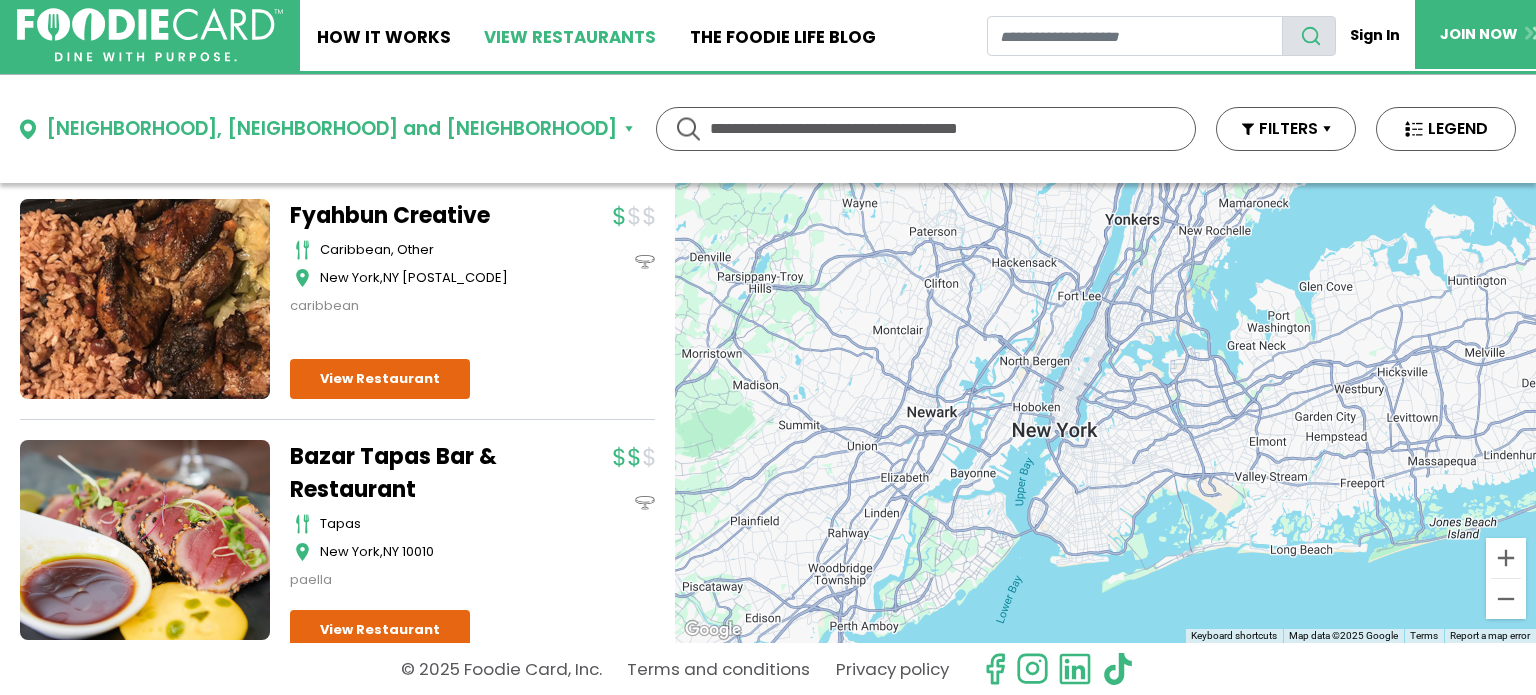 click on "View restaurants" at bounding box center [571, 35] 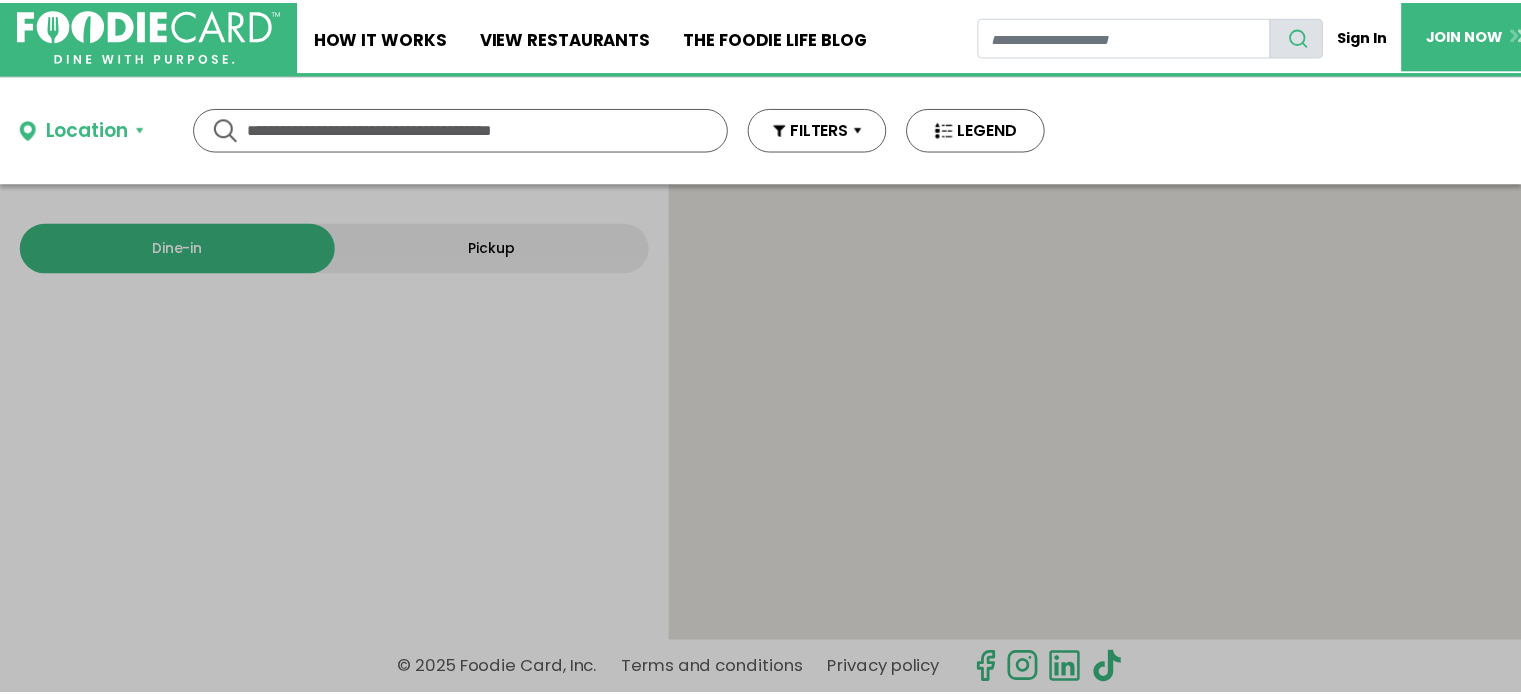 scroll, scrollTop: 0, scrollLeft: 0, axis: both 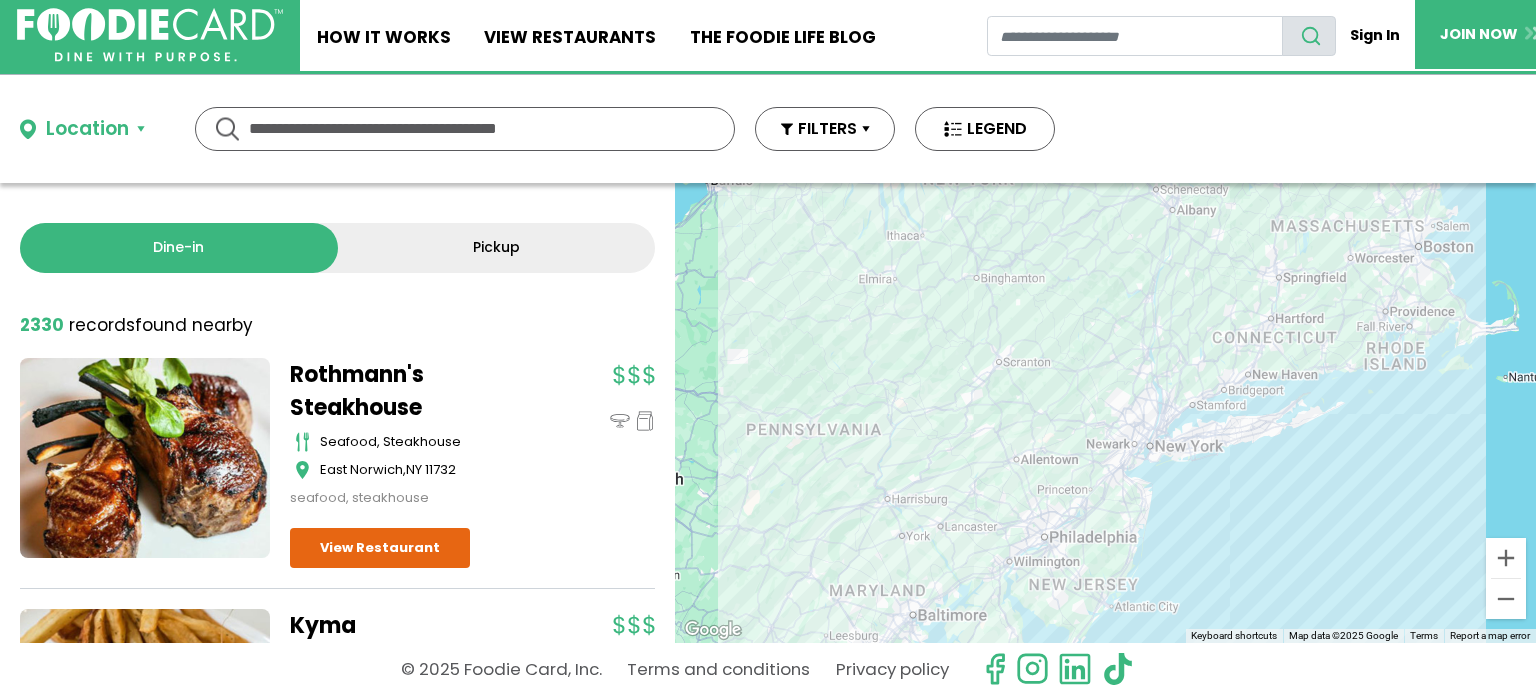 click on "Location" at bounding box center (82, 129) 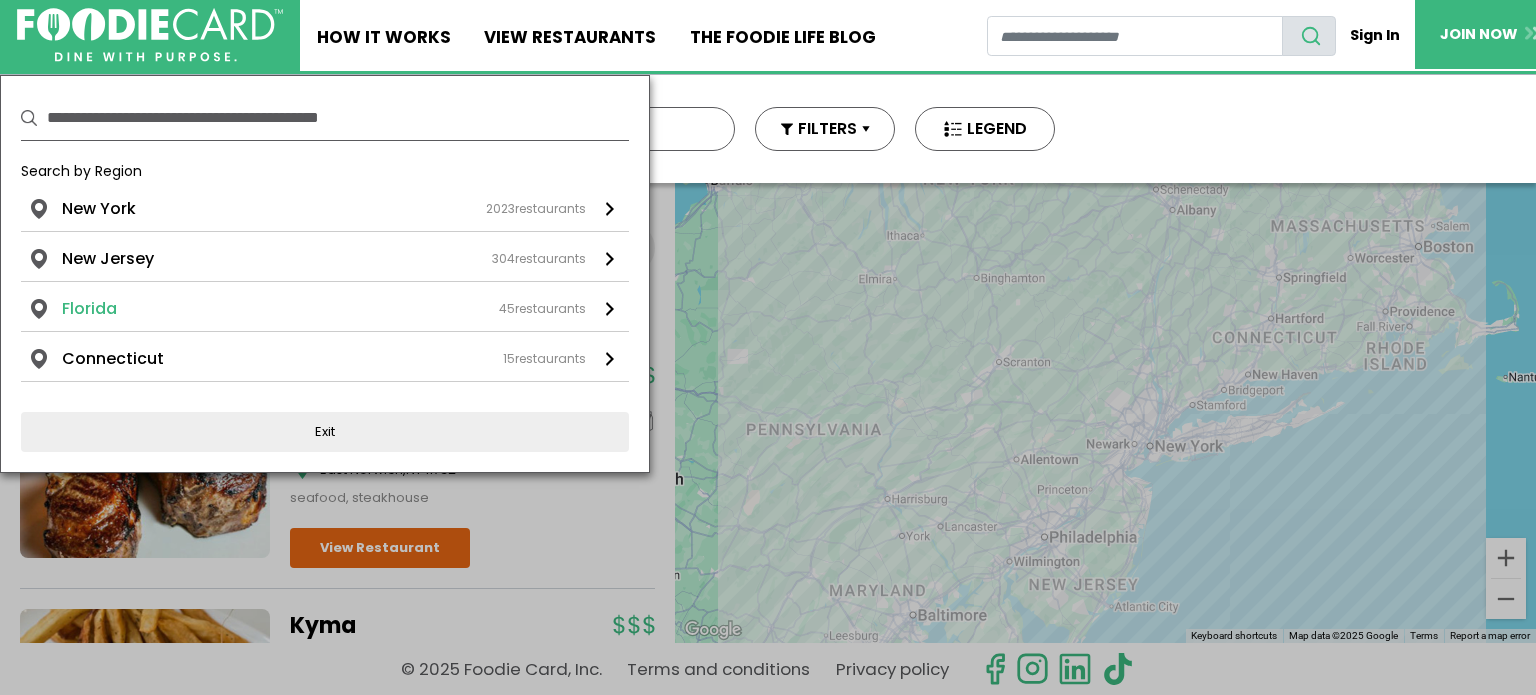 click on "Florida" at bounding box center [99, 209] 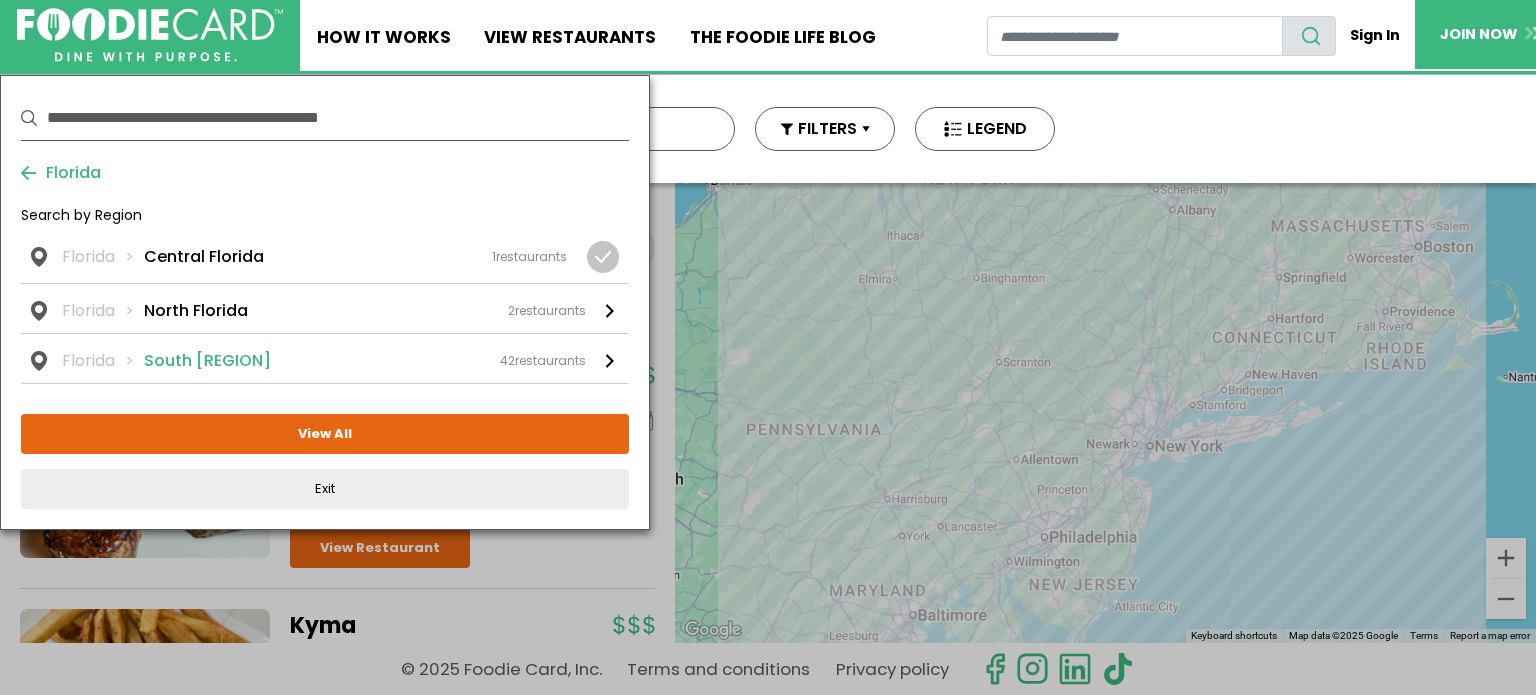 click on "South [REGION]" at bounding box center [0, 0] 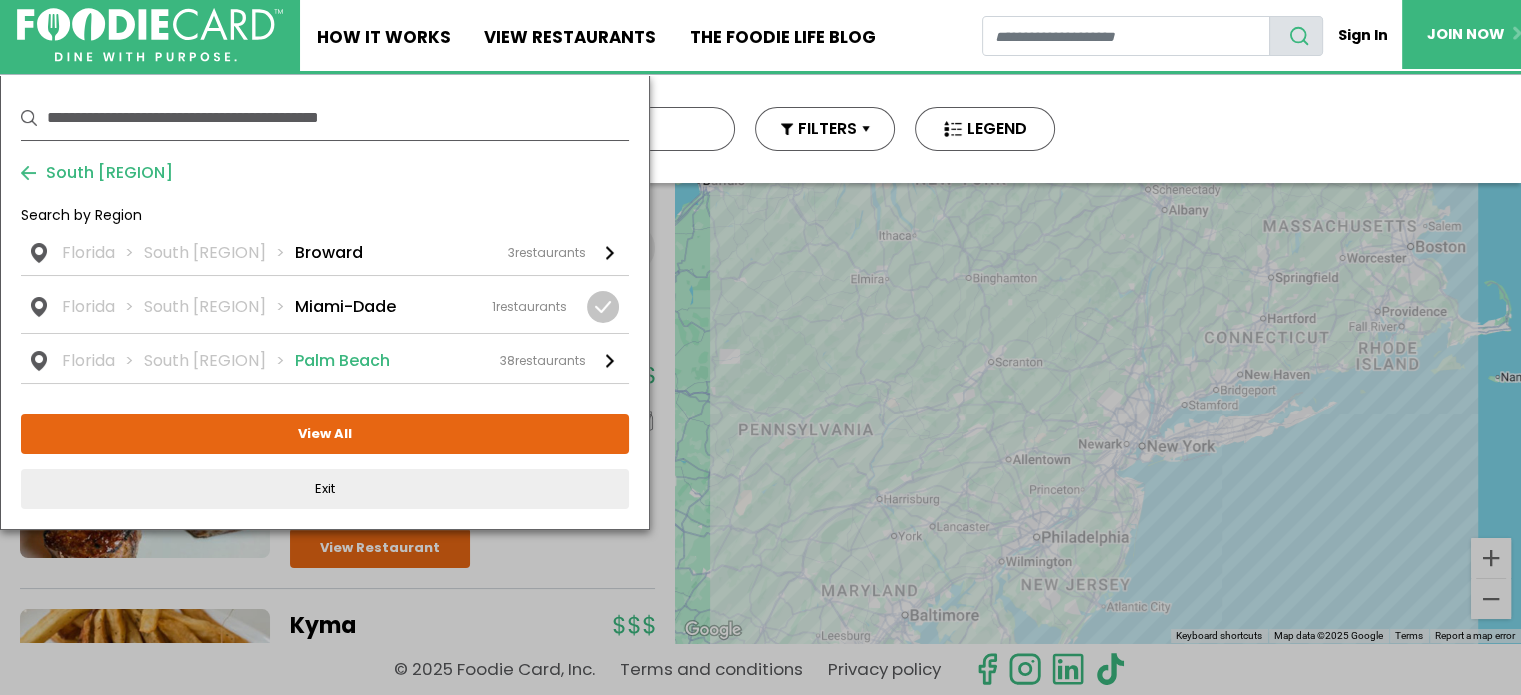 click on "Palm Beach" at bounding box center (329, 253) 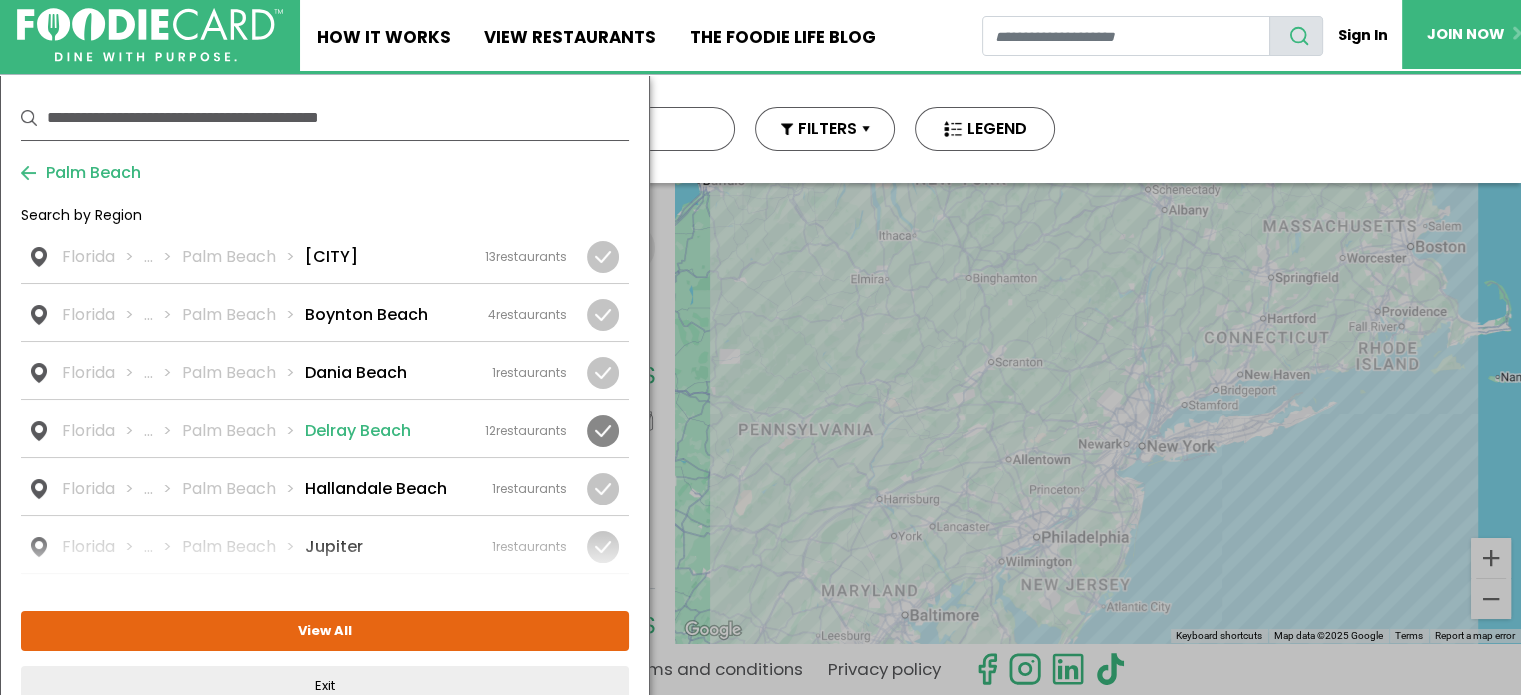 click on "Delray Beach" at bounding box center (0, 0) 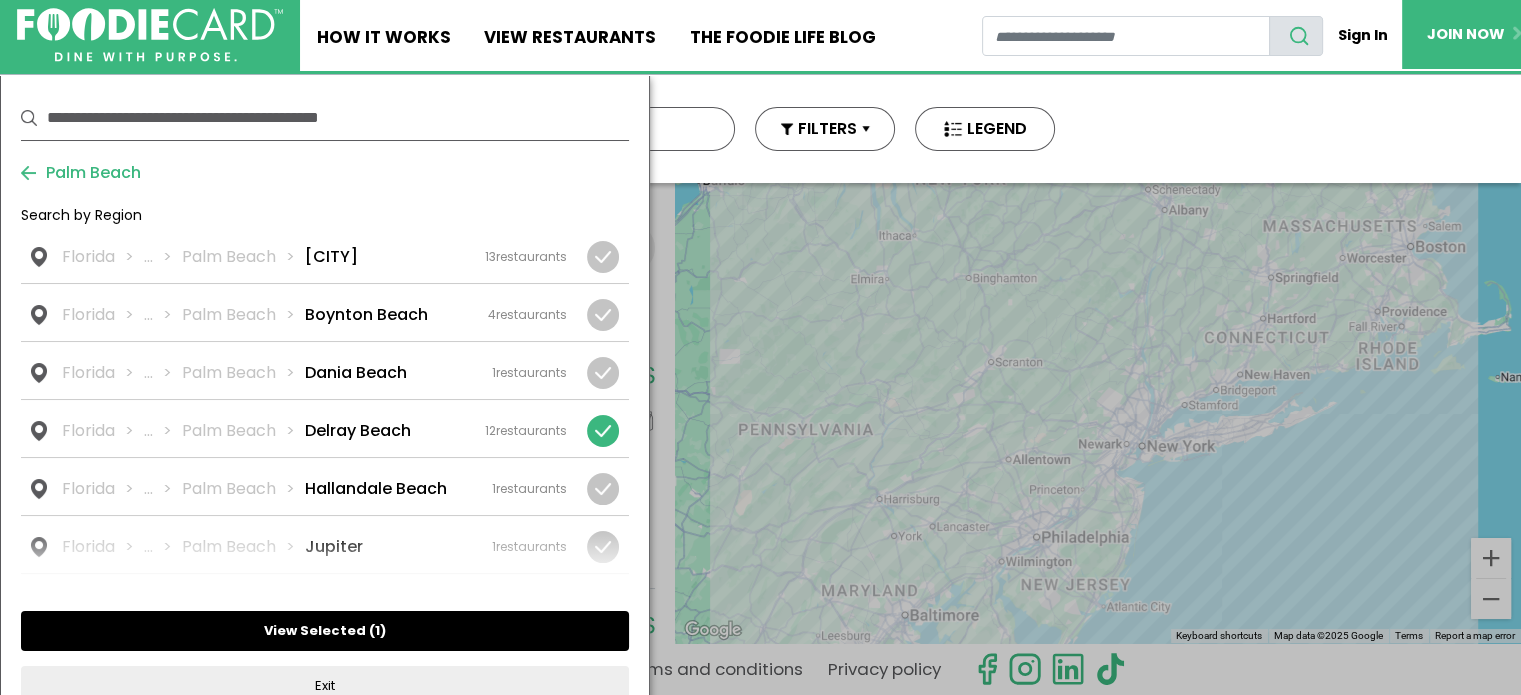 click on "View Selected ( 1 )" at bounding box center (0, 0) 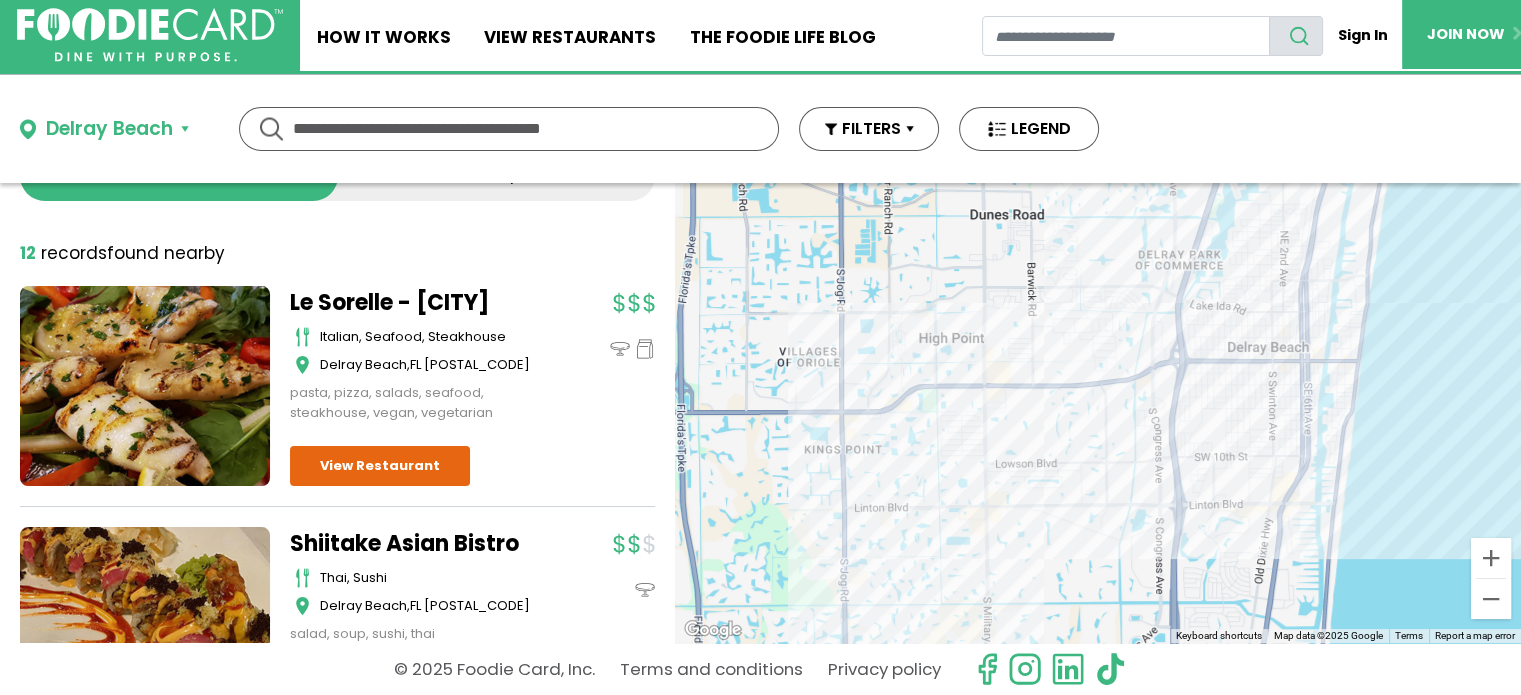 scroll, scrollTop: 0, scrollLeft: 0, axis: both 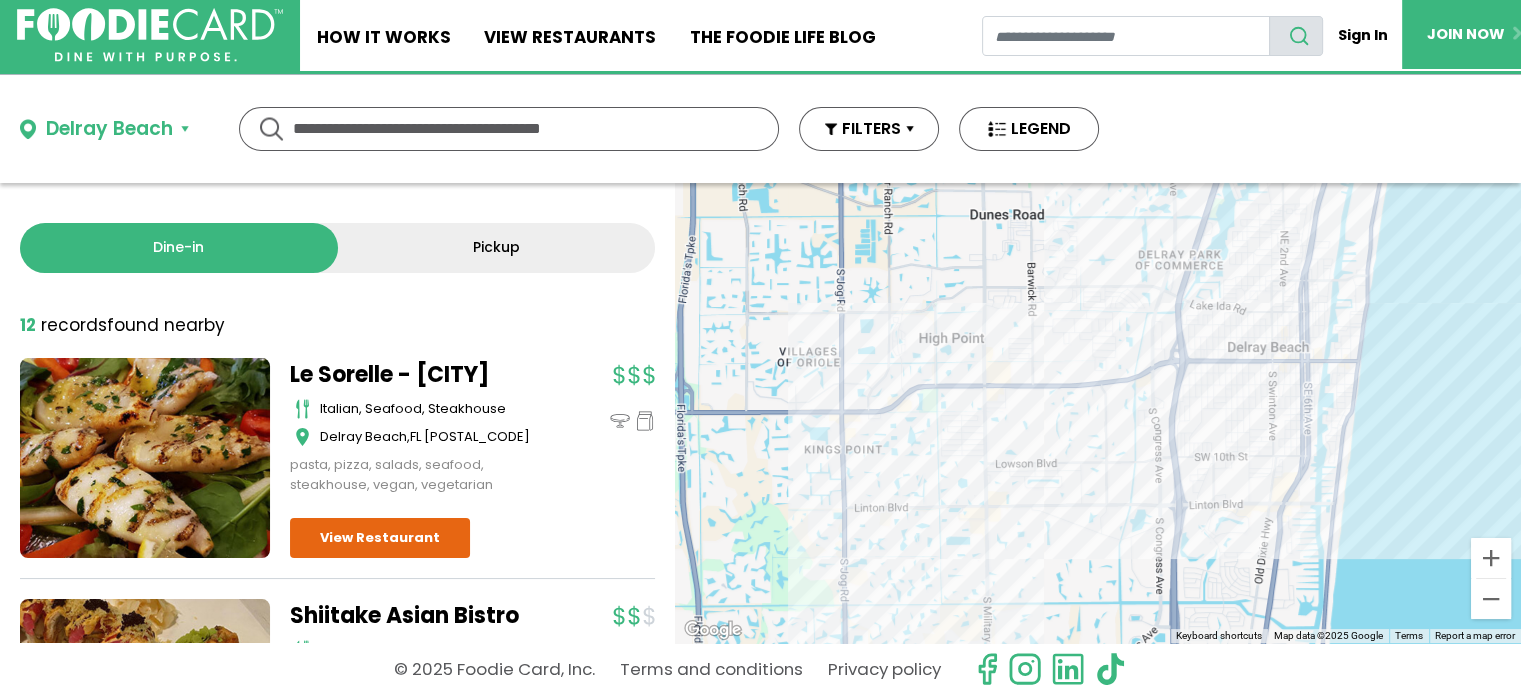 click on "Delray Beach" at bounding box center [104, 129] 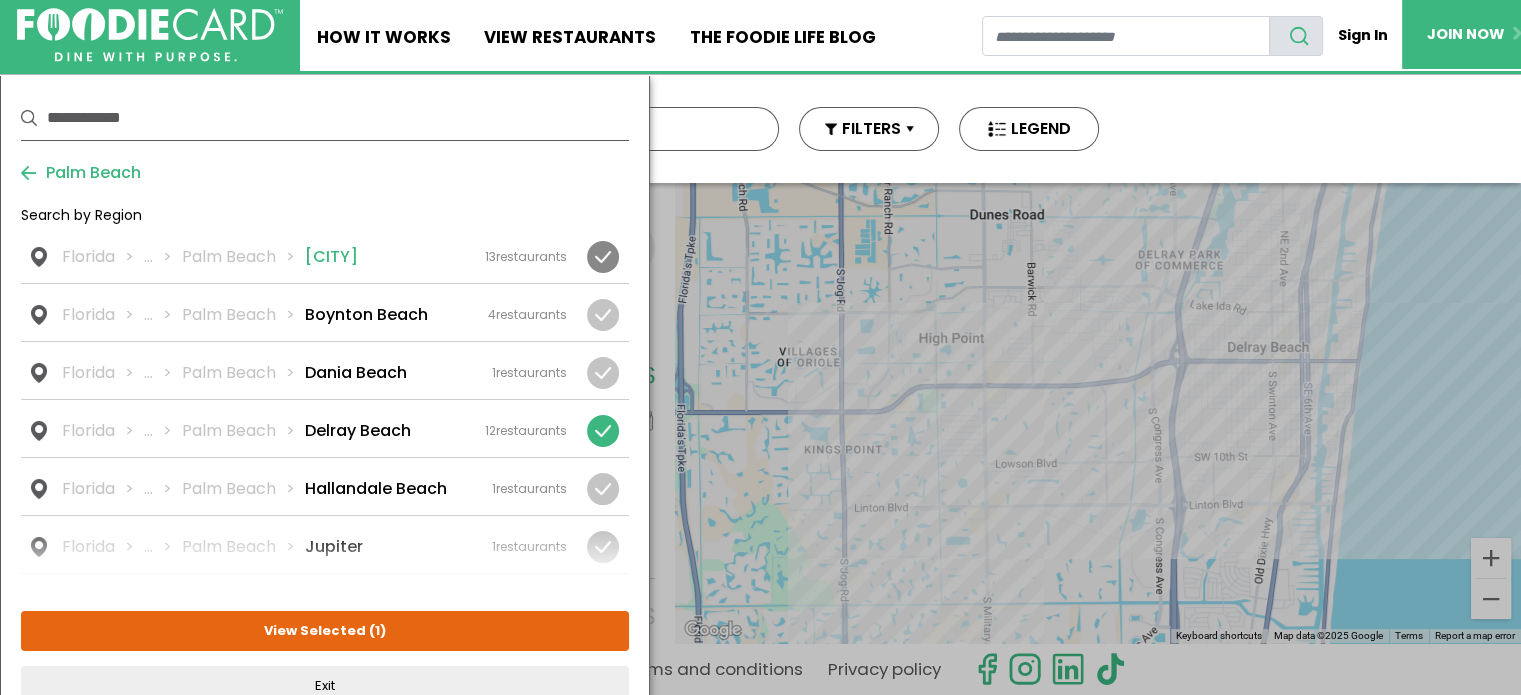 click on "[CITY]" at bounding box center [0, 0] 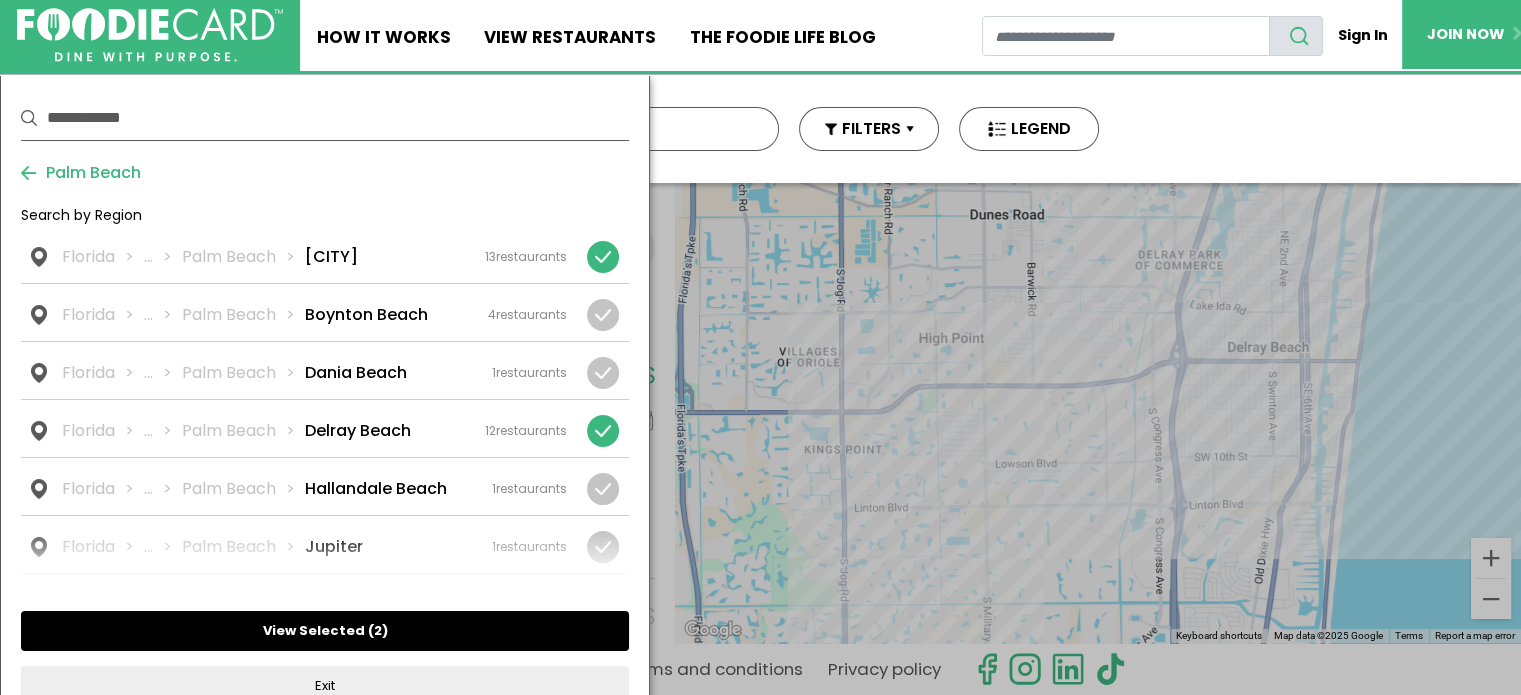 click on "View Selected ( 2 )" at bounding box center [0, 0] 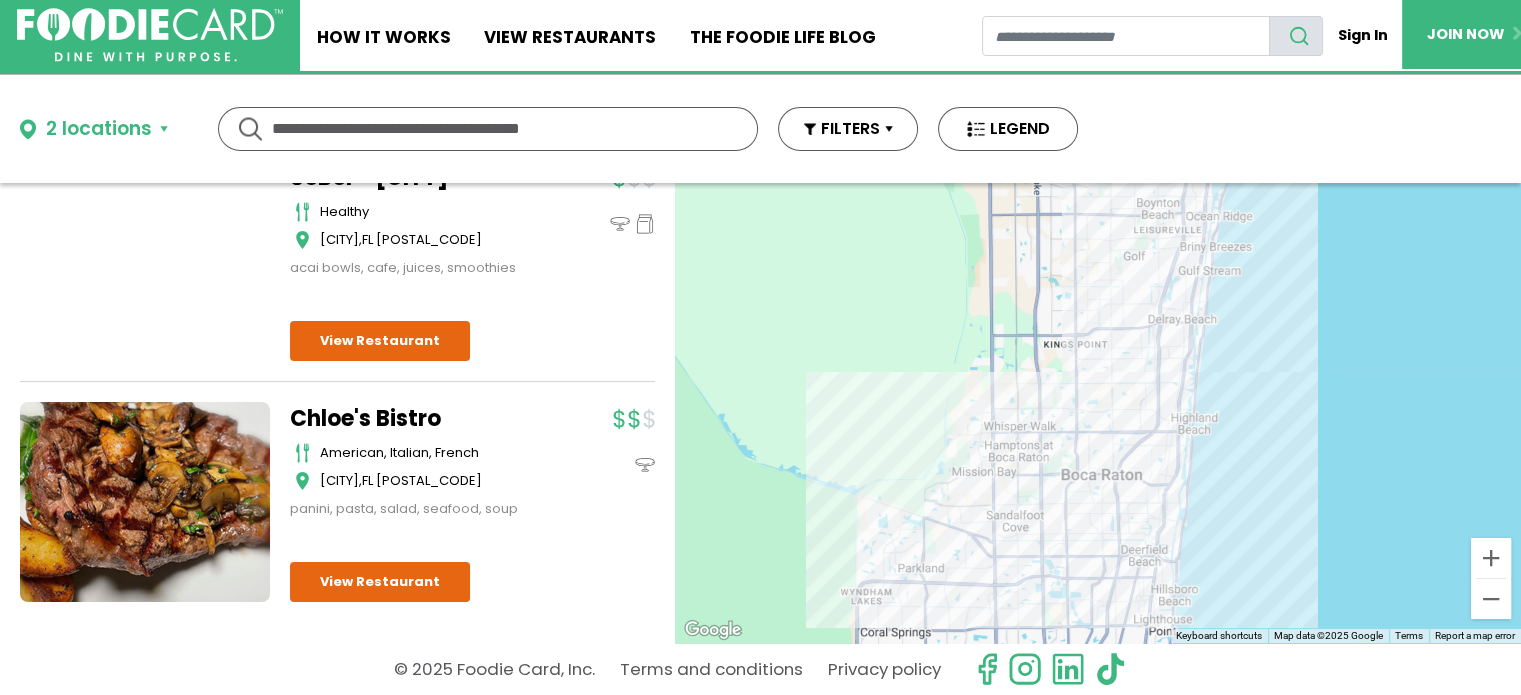 scroll, scrollTop: 6124, scrollLeft: 0, axis: vertical 